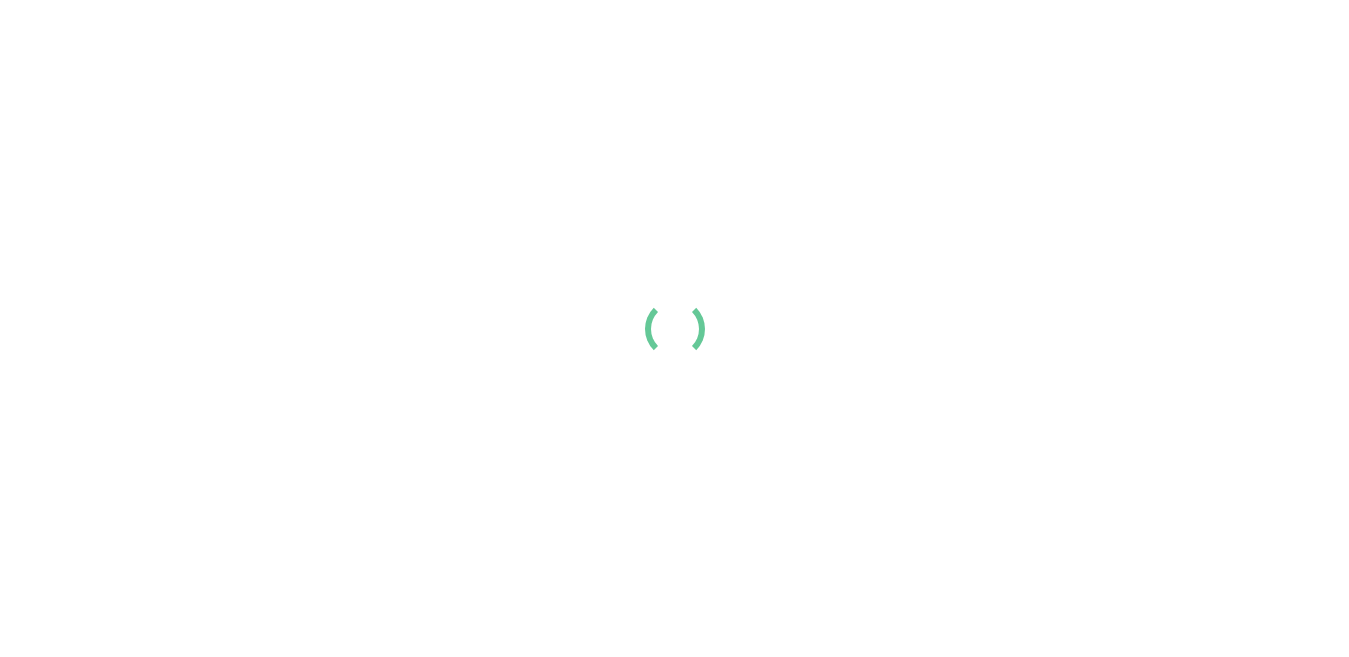 scroll, scrollTop: 0, scrollLeft: 0, axis: both 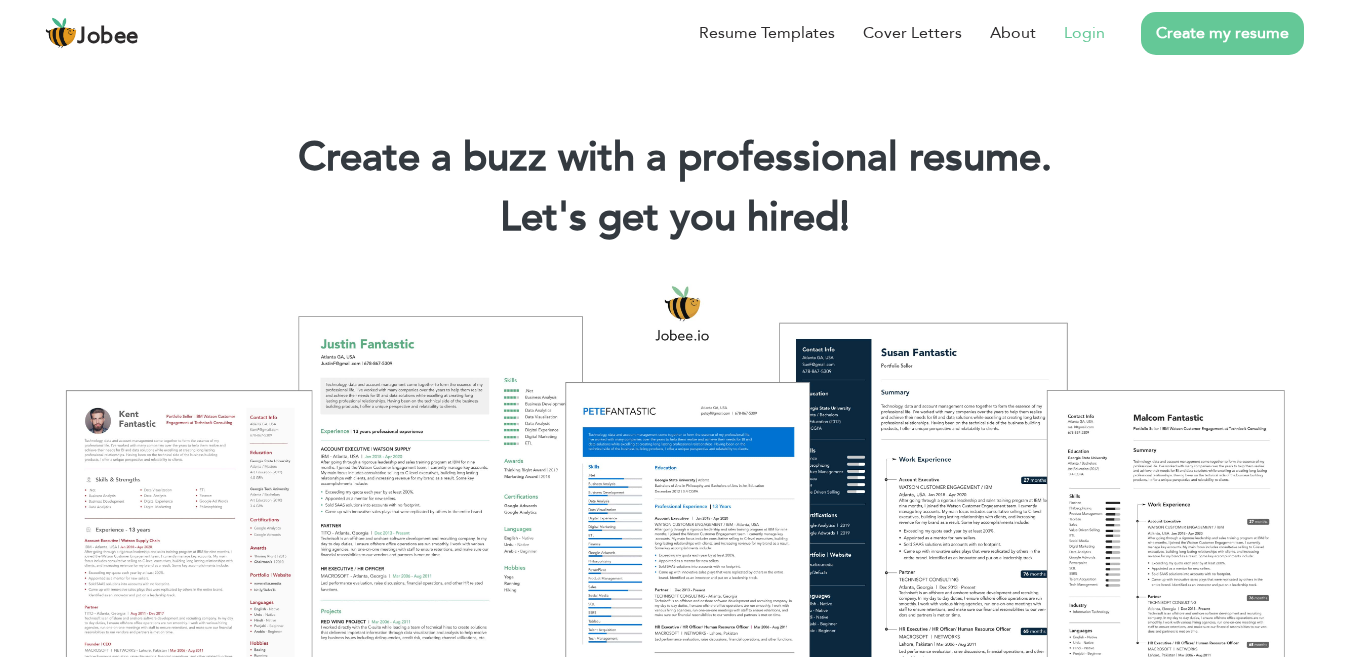 click on "Login" at bounding box center (1084, 33) 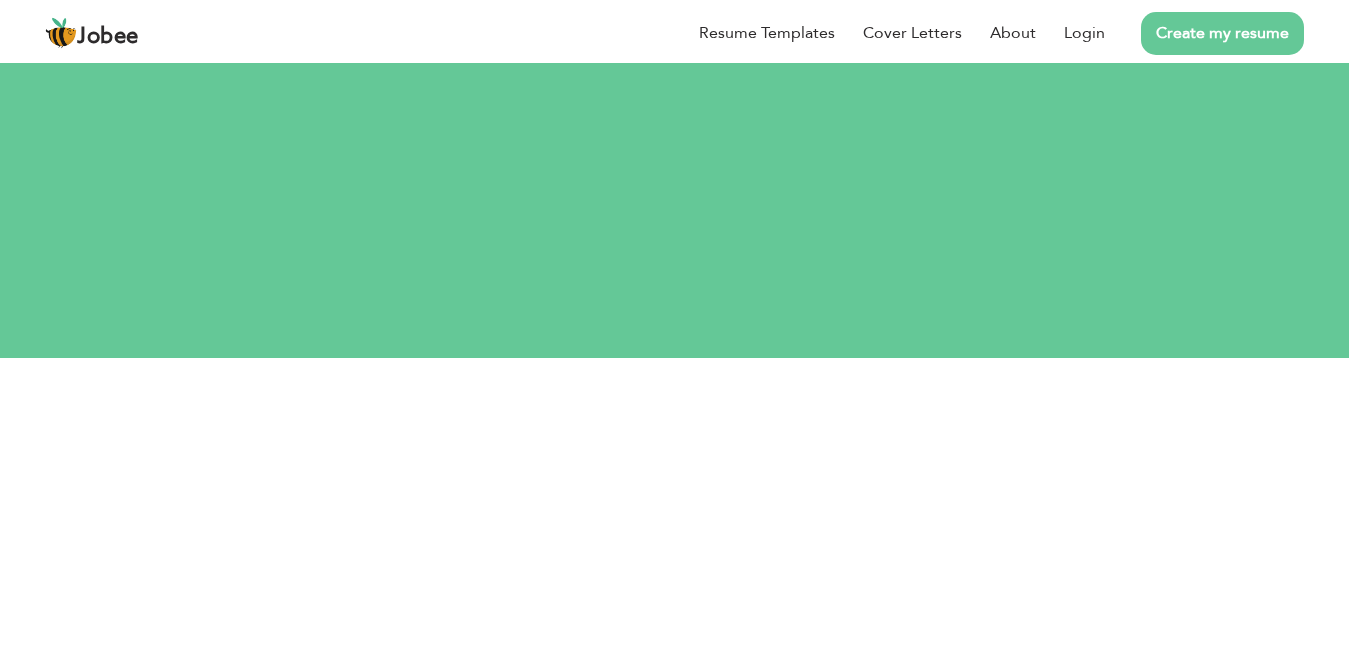 scroll, scrollTop: 0, scrollLeft: 0, axis: both 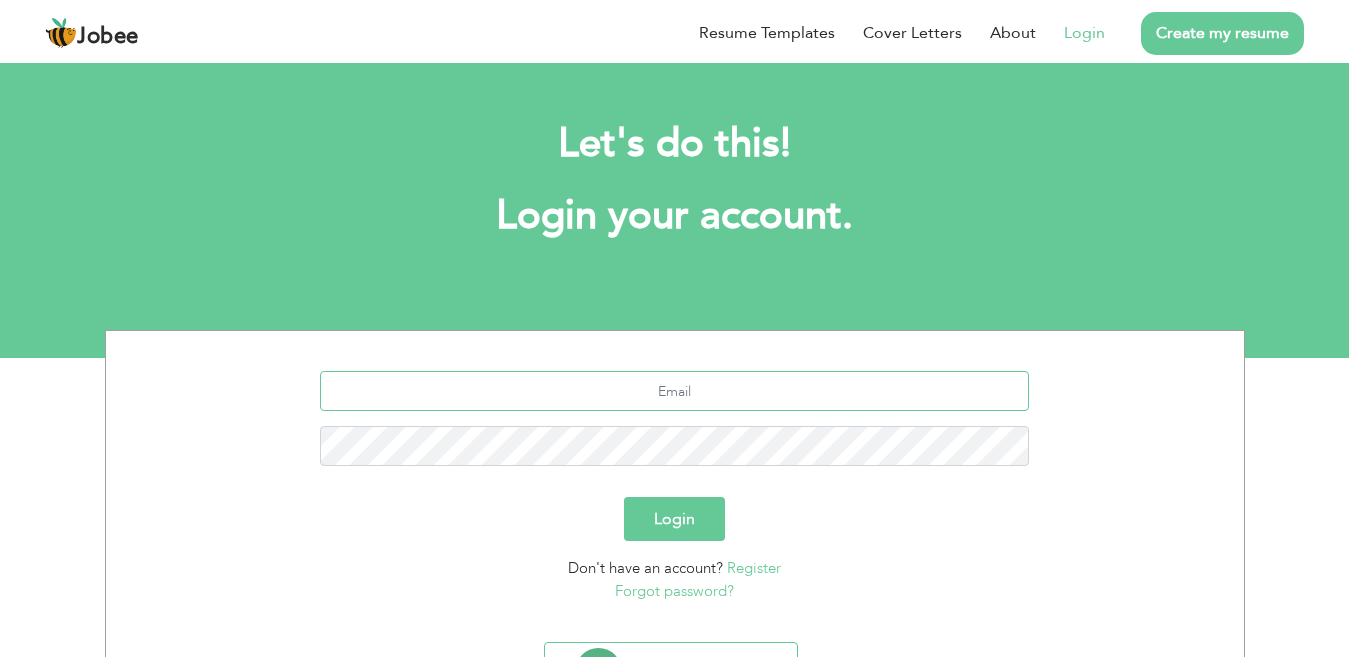 click at bounding box center (674, 391) 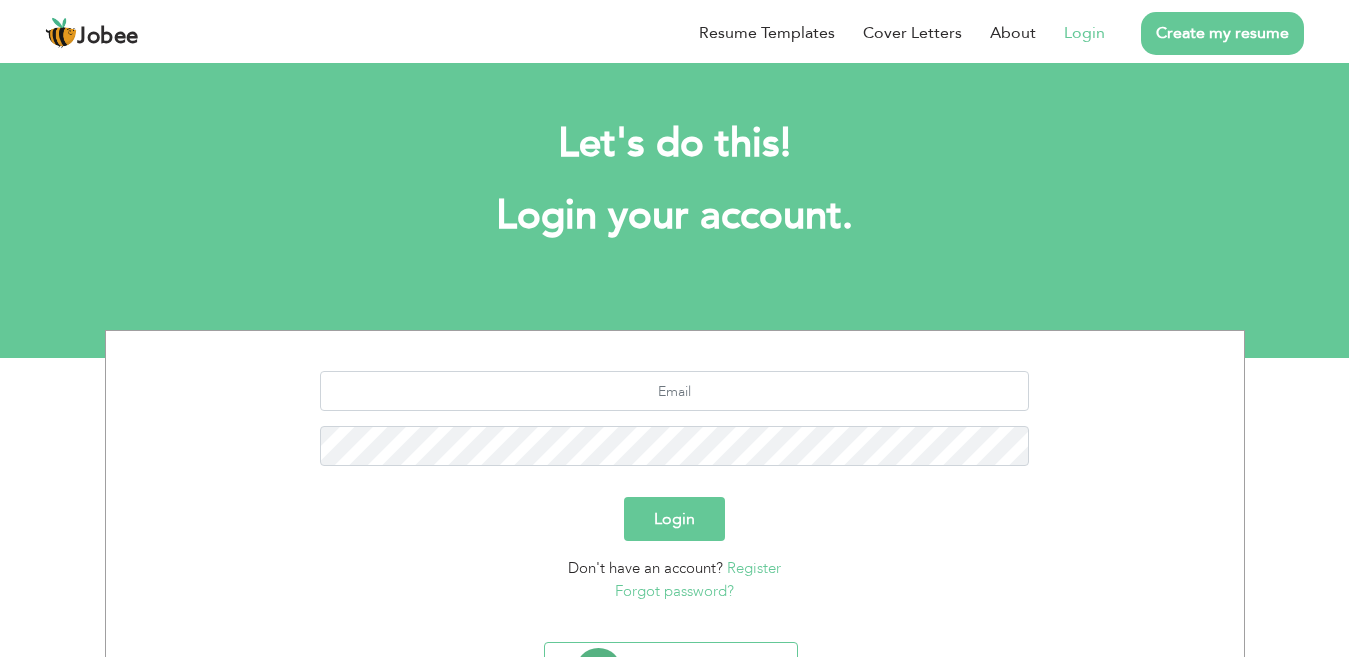 click on "Register" at bounding box center [754, 568] 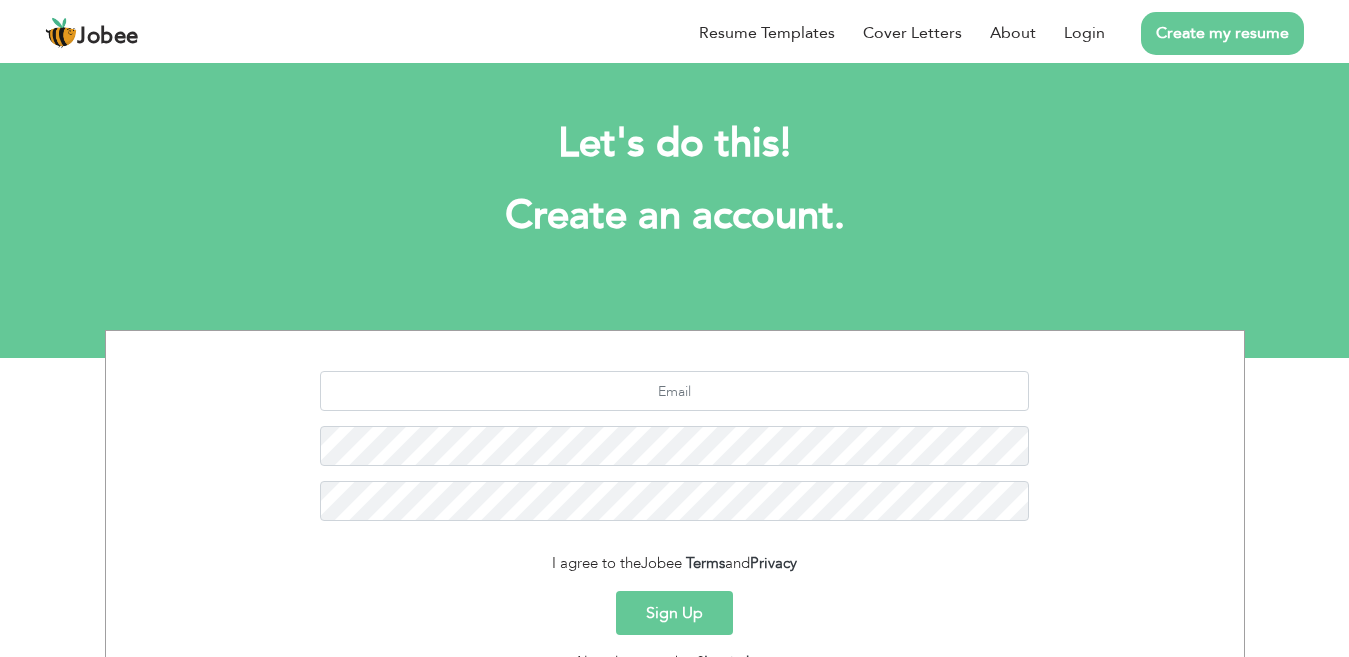 scroll, scrollTop: 0, scrollLeft: 0, axis: both 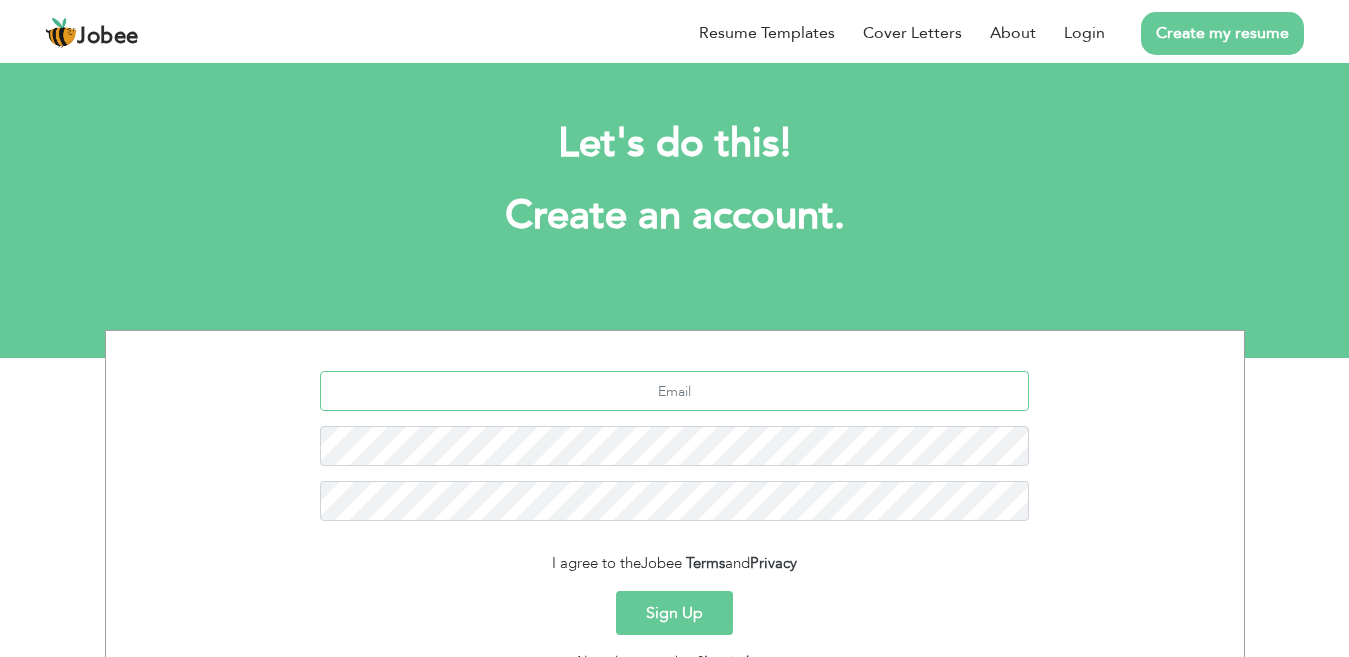 click at bounding box center [674, 391] 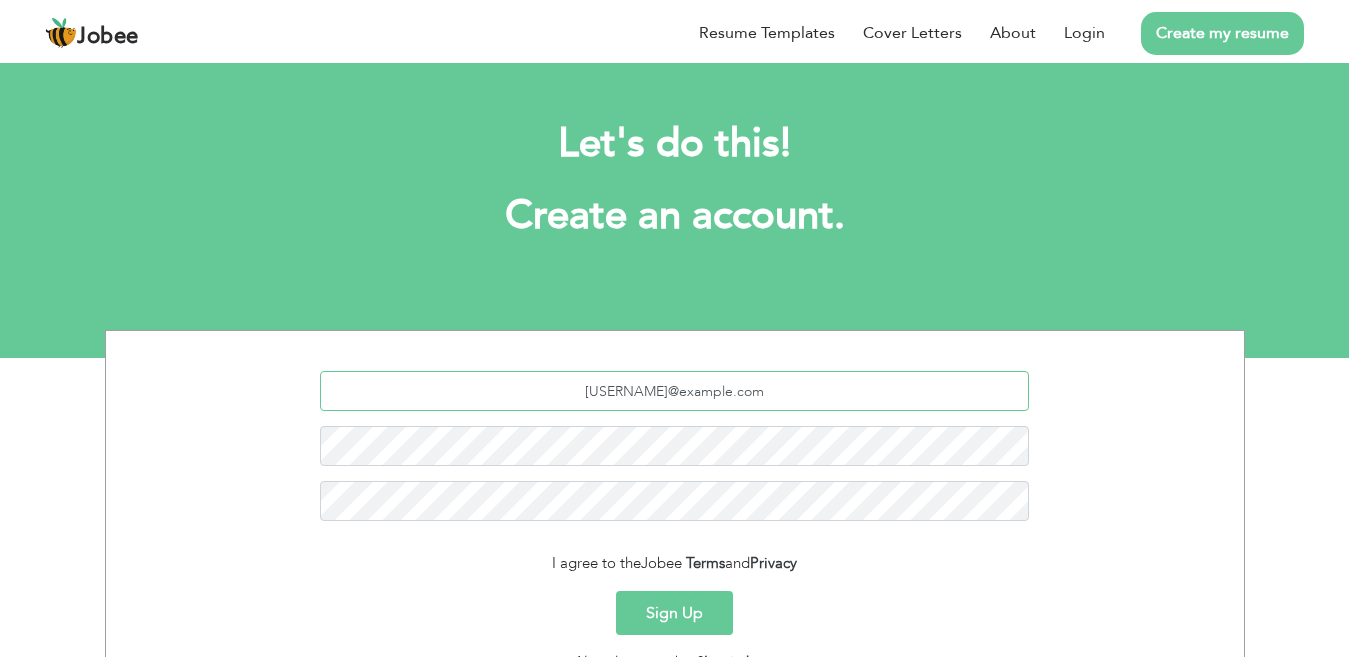 type on "tesikono@fxzig.com" 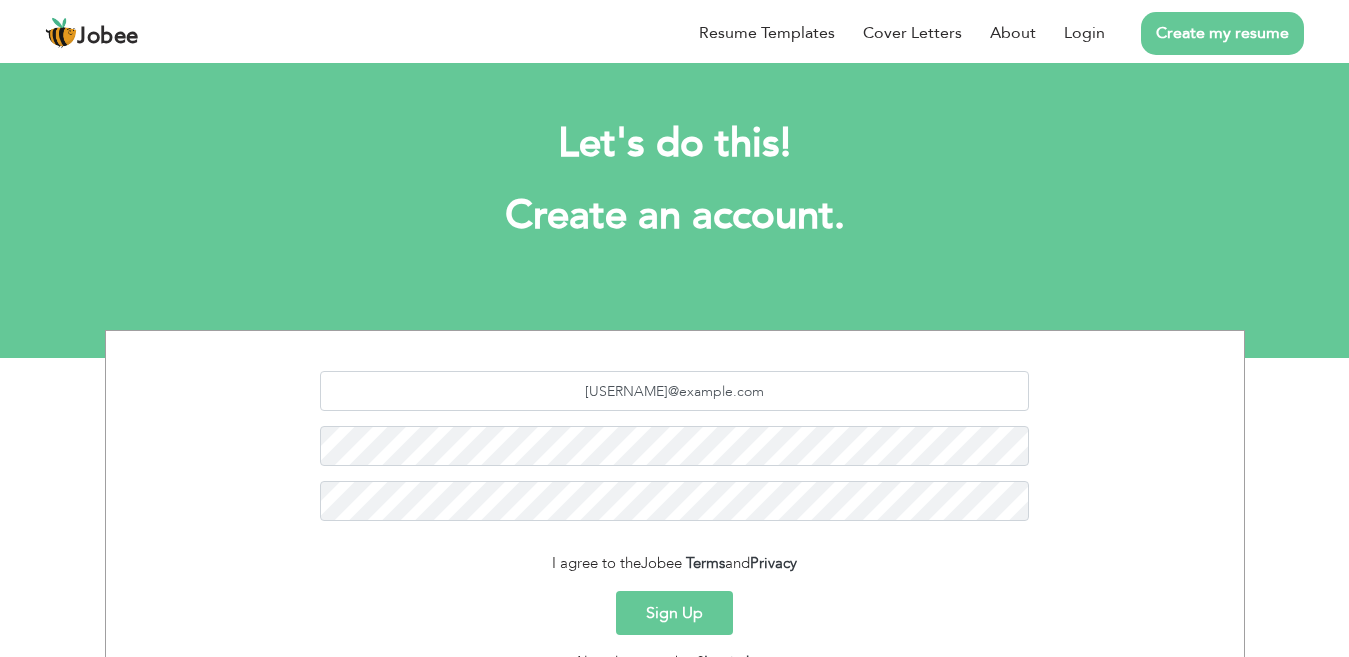 click on "Sign Up" at bounding box center [674, 613] 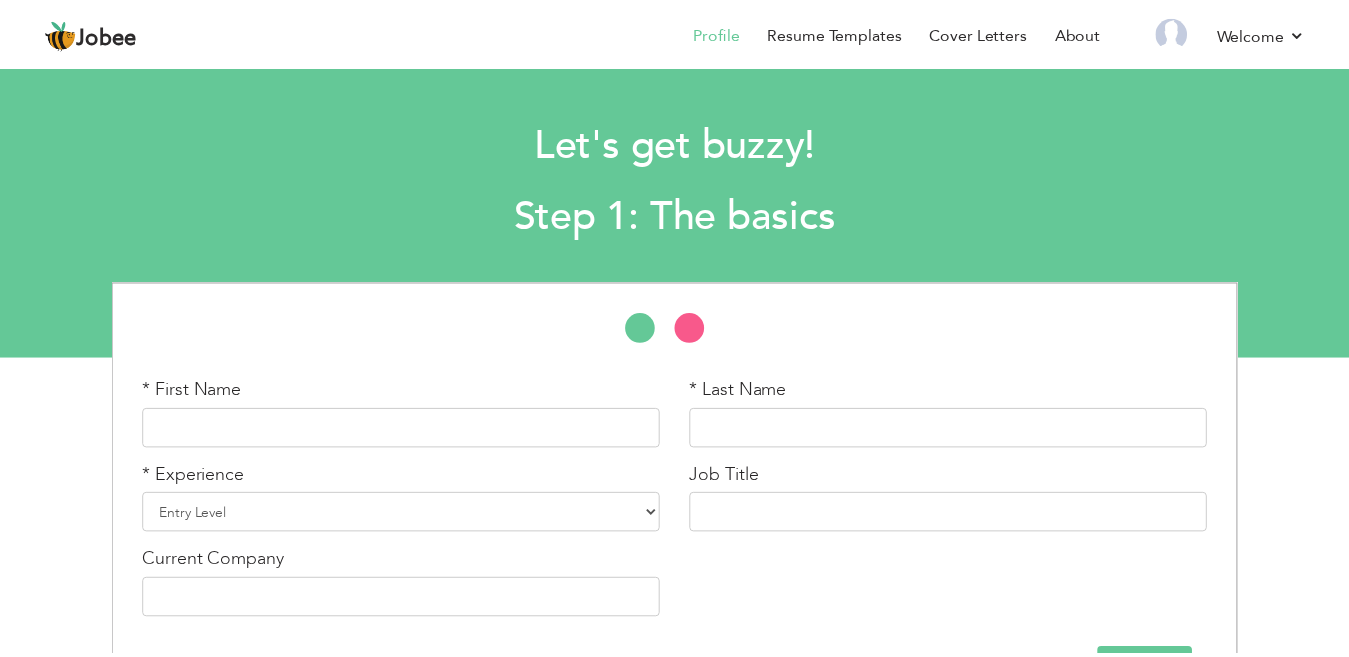 scroll, scrollTop: 0, scrollLeft: 0, axis: both 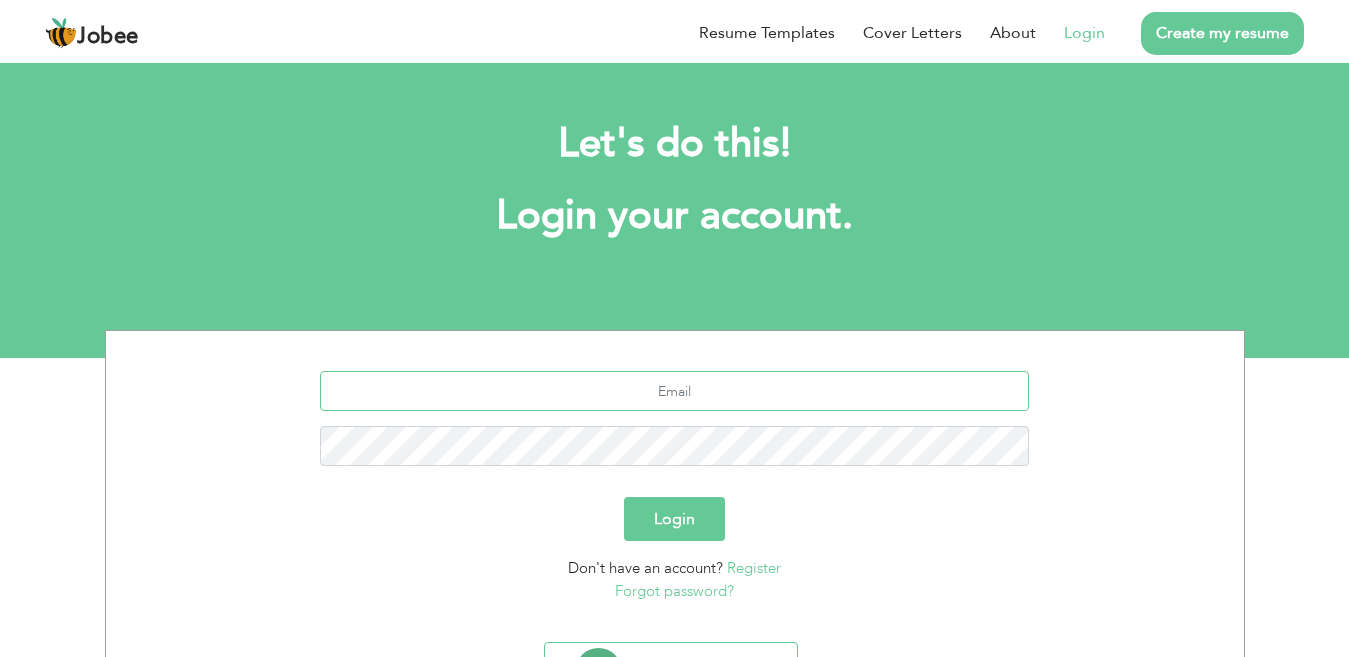 click at bounding box center [674, 391] 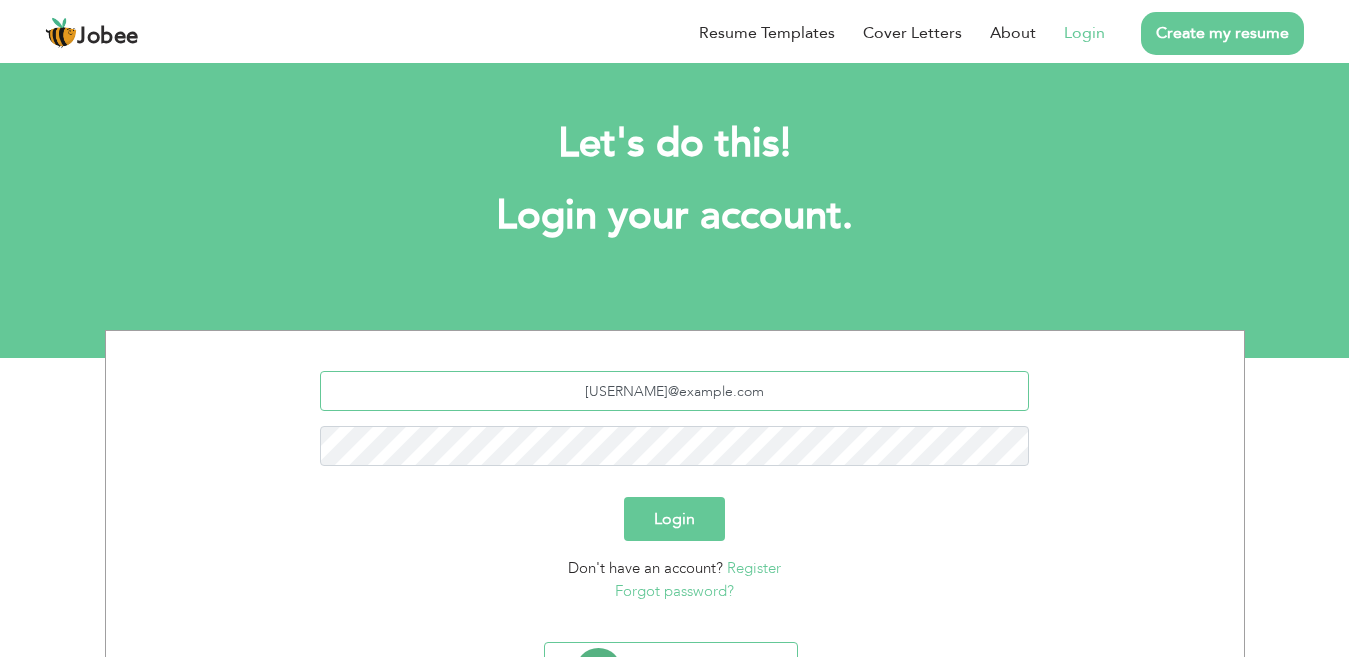type on "[USERNAME]@example.com" 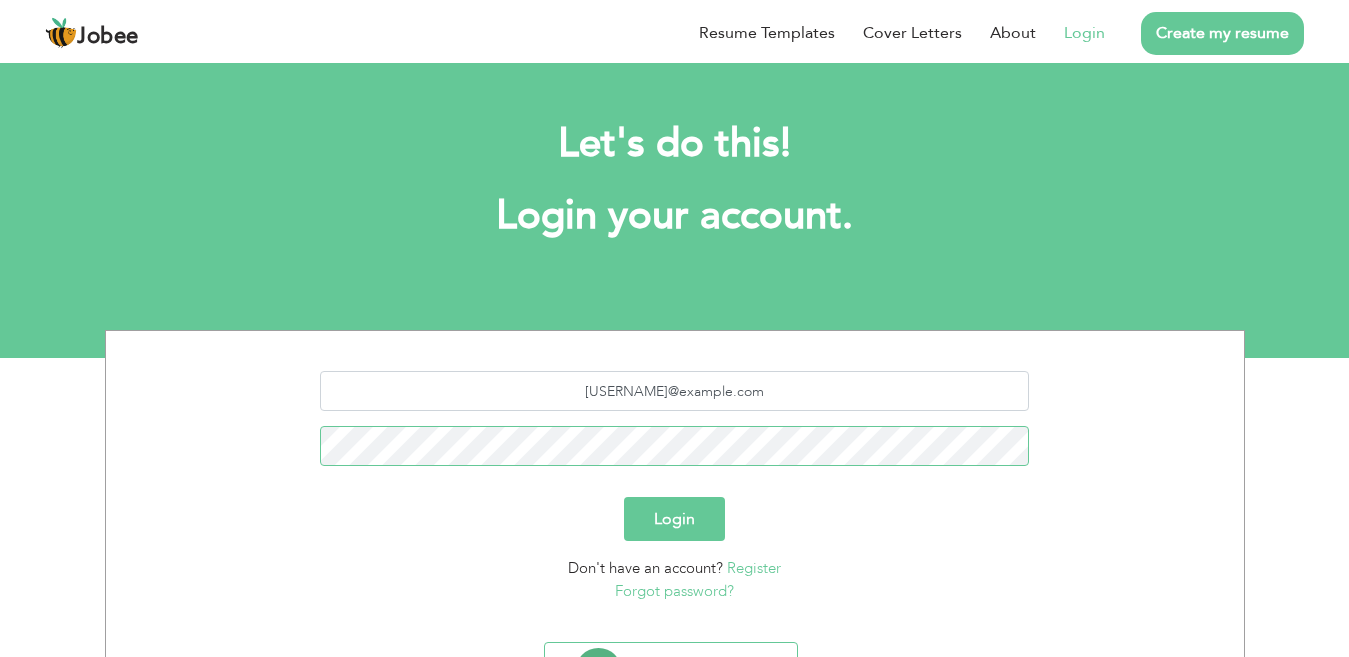 click on "Login" at bounding box center [674, 519] 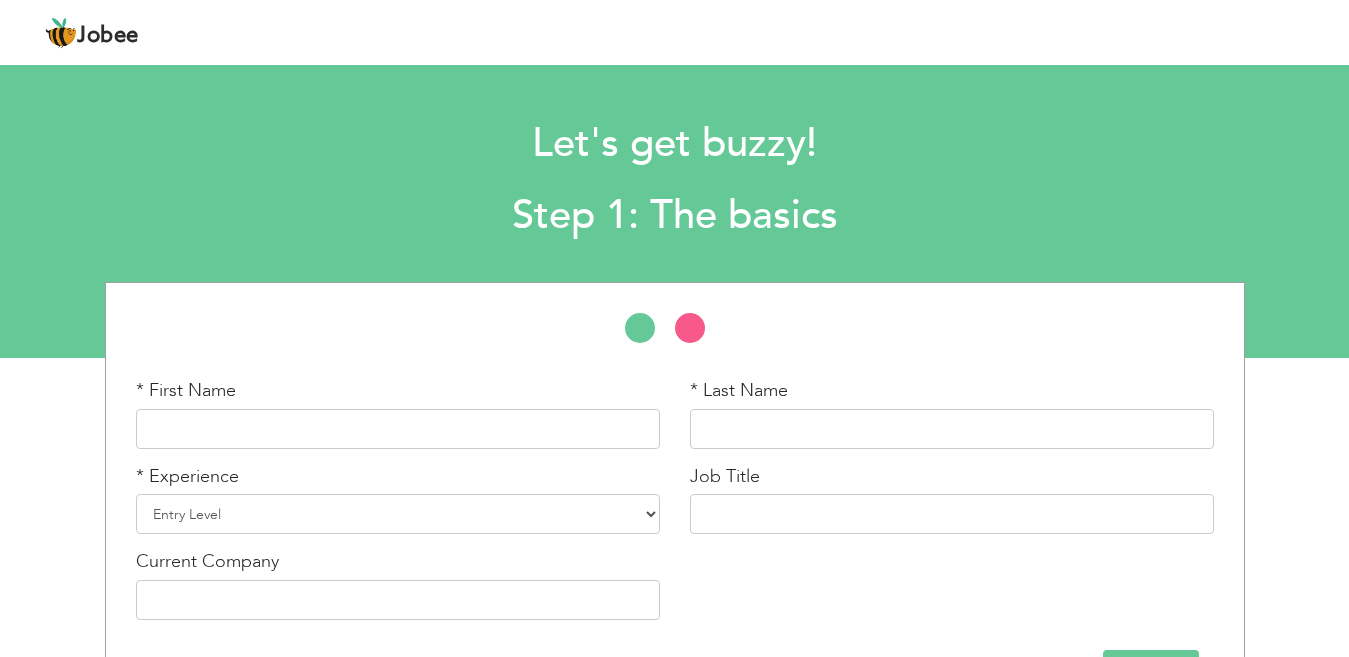 scroll, scrollTop: 0, scrollLeft: 0, axis: both 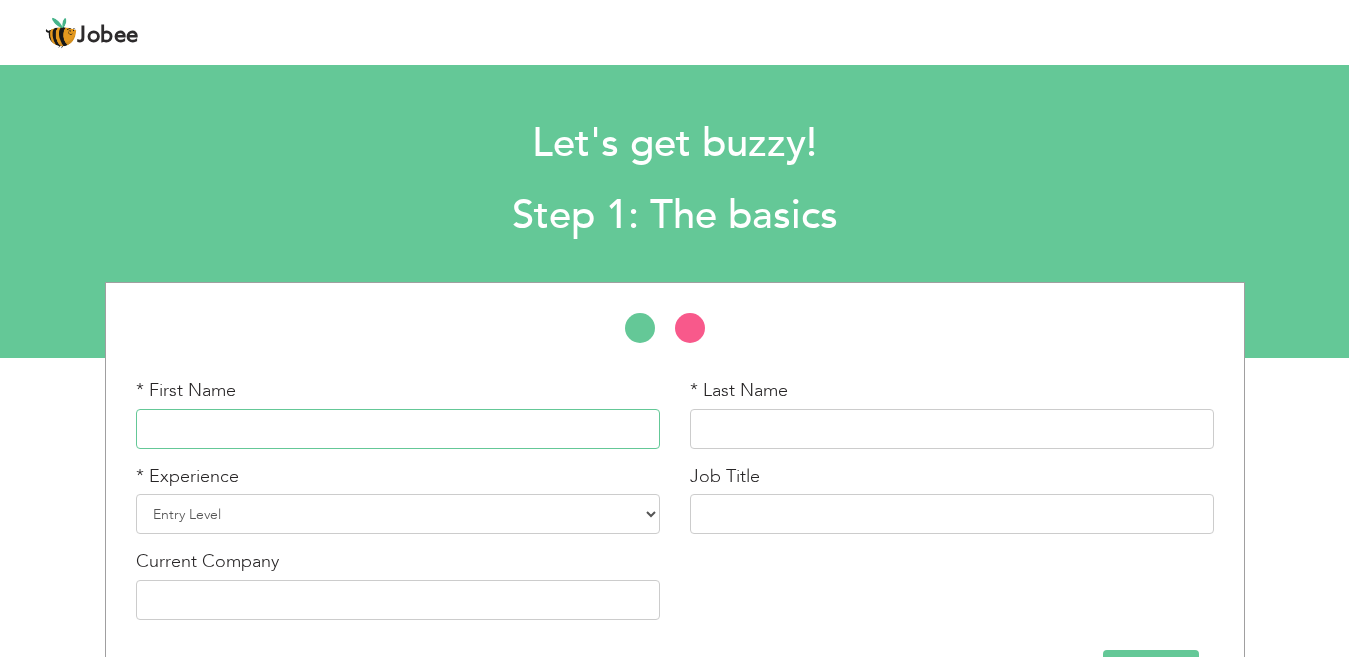 click at bounding box center [398, 429] 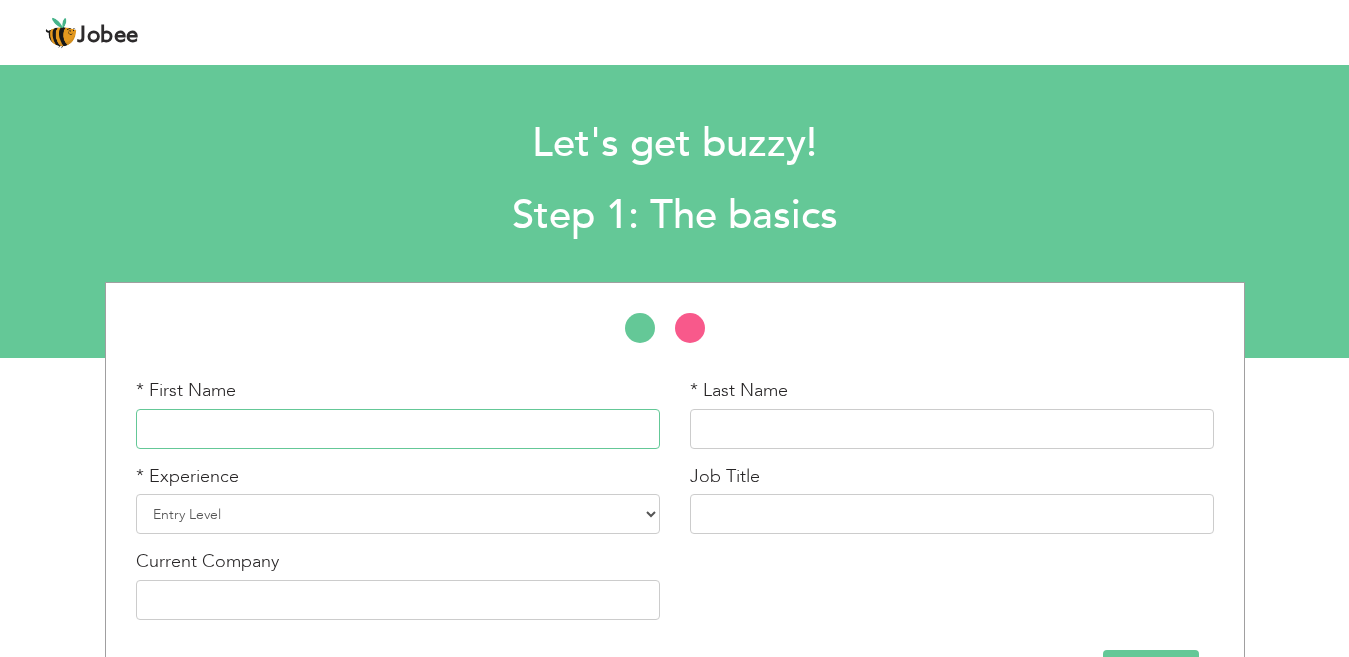 paste on "Umair" 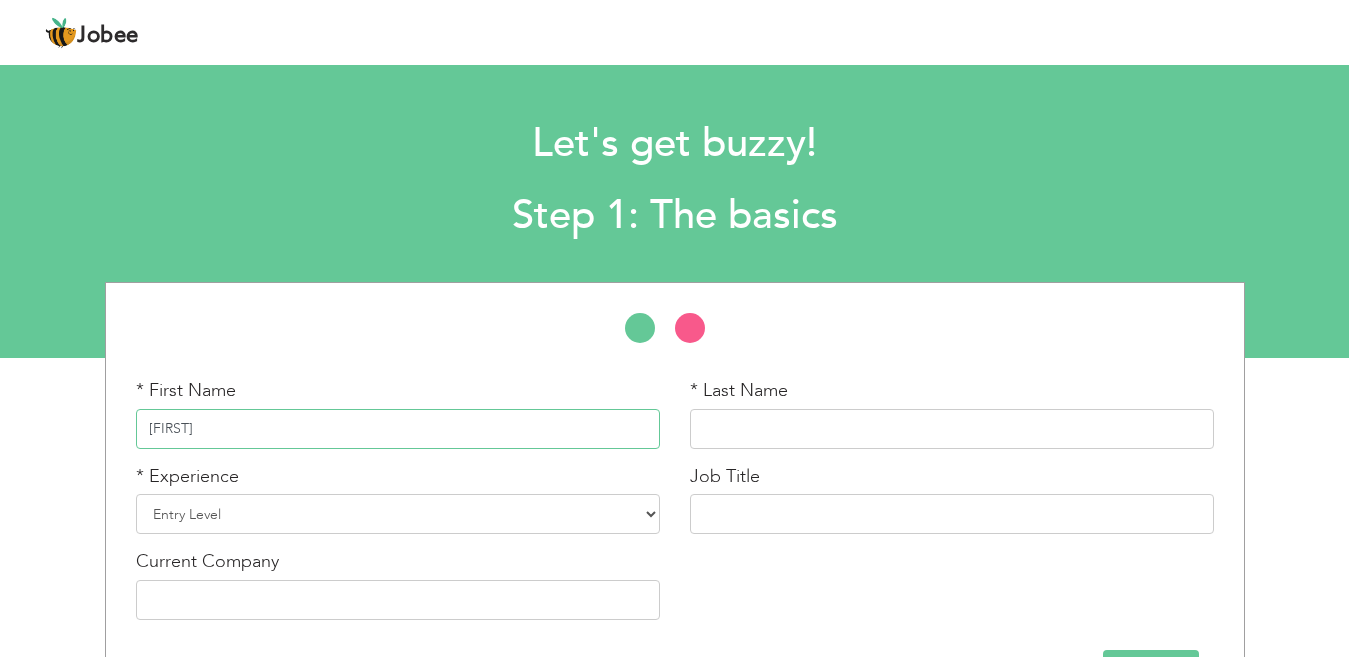 type on "Umair" 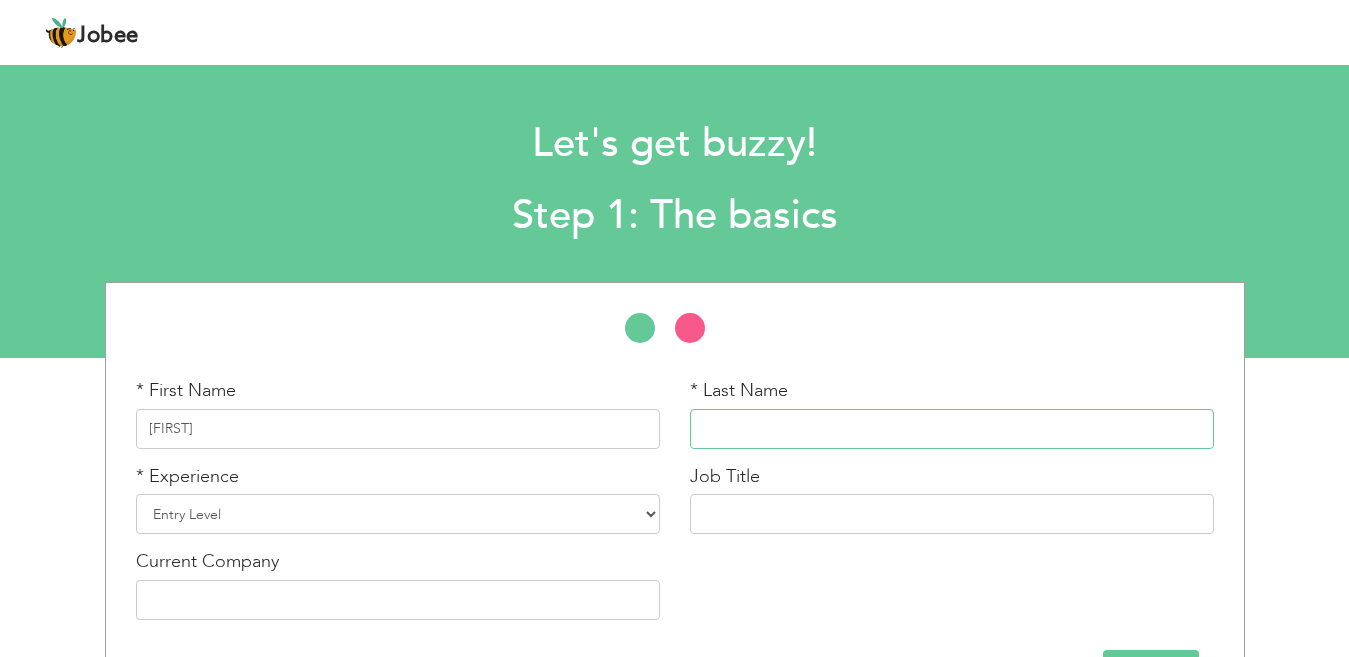 paste on "Bin Zekreya" 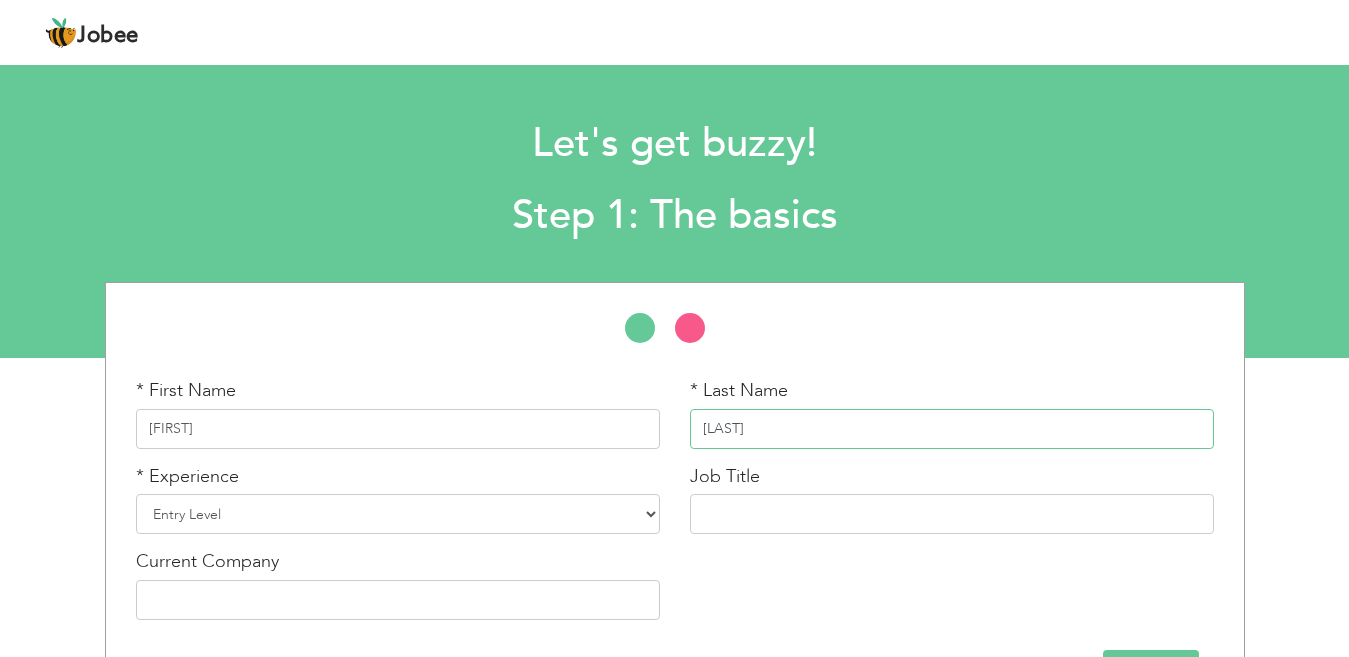 type on "Bin Zekreya" 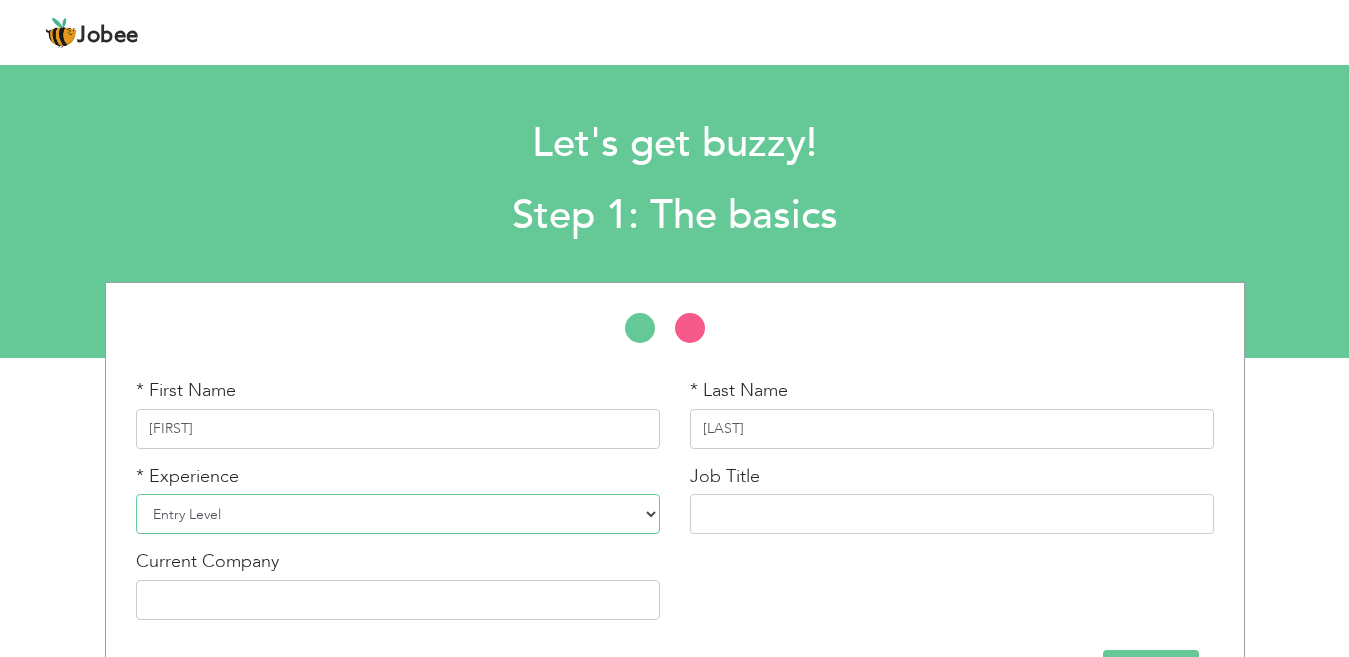 click on "Entry Level
Less than 1 Year
1 Year
2 Years
3 Years
4 Years
5 Years
6 Years
7 Years
8 Years
9 Years
10 Years
11 Years
12 Years
13 Years
14 Years
15 Years
16 Years
17 Years
18 Years
19 Years
20 Years
21 Years
22 Years
23 Years
24 Years
25 Years
26 Years
27 Years
28 Years
29 Years
30 Years
31 Years
32 Years
33 Years
34 Years
35 Years
More than 35 Years" at bounding box center [398, 514] 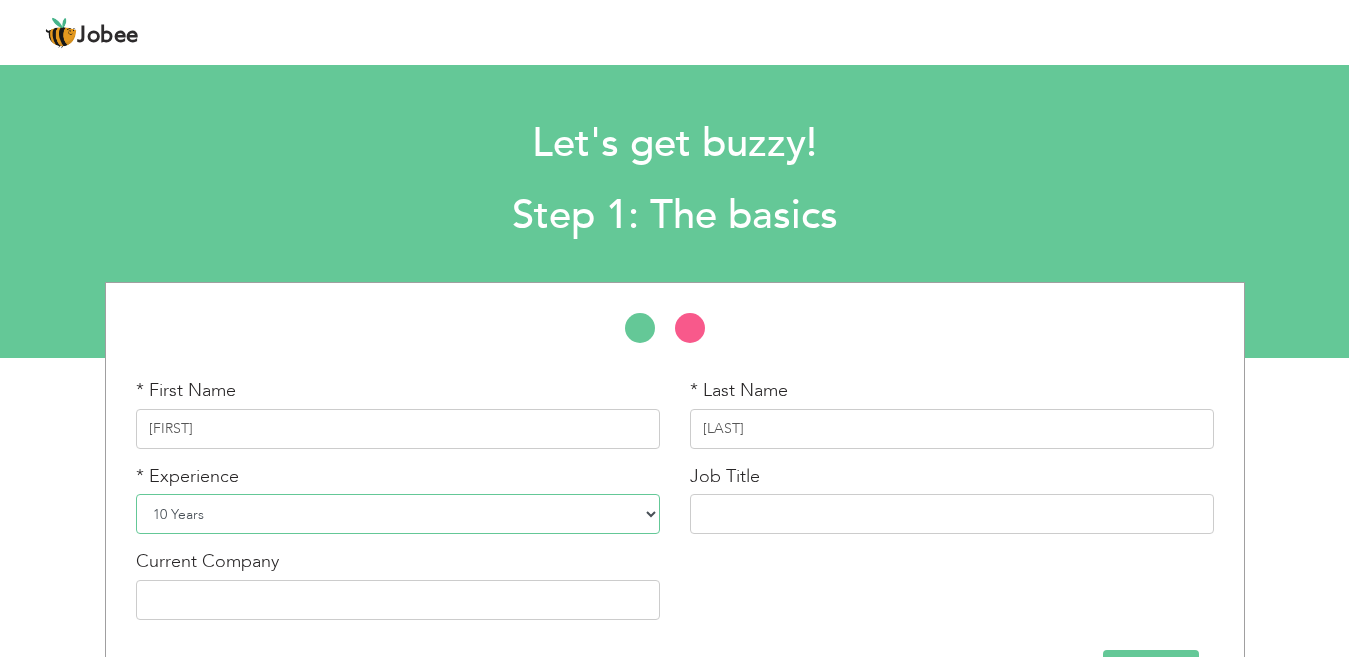 click on "Entry Level
Less than 1 Year
1 Year
2 Years
3 Years
4 Years
5 Years
6 Years
7 Years
8 Years
9 Years
10 Years
11 Years
12 Years
13 Years
14 Years
15 Years
16 Years
17 Years
18 Years
19 Years
20 Years
21 Years
22 Years
23 Years
24 Years
25 Years
26 Years
27 Years
28 Years
29 Years
30 Years
31 Years
32 Years
33 Years
34 Years
35 Years
More than 35 Years" at bounding box center [398, 514] 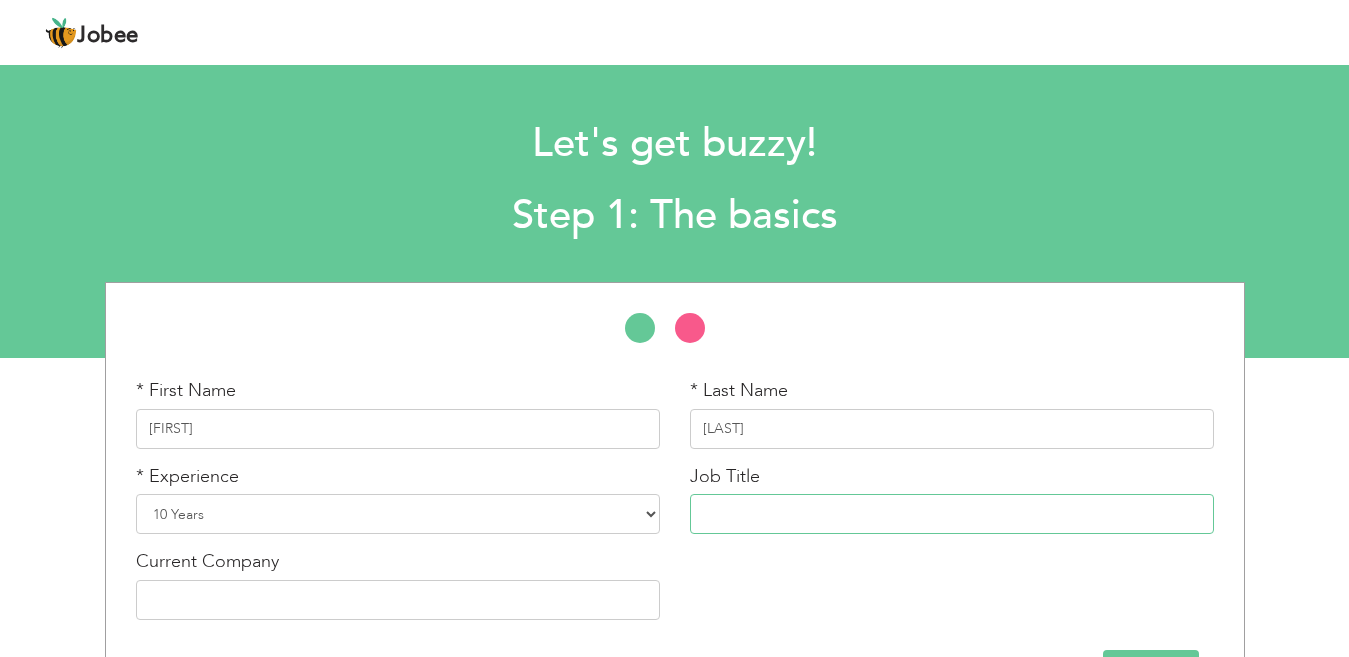 click at bounding box center [952, 514] 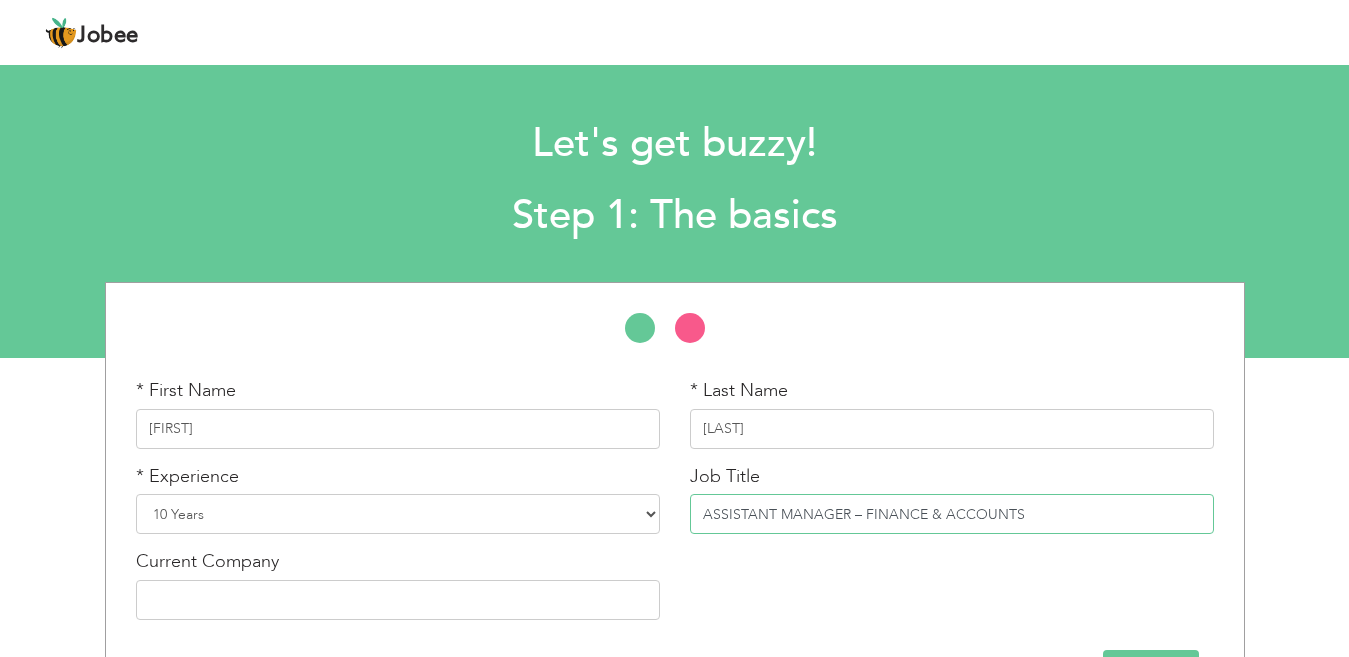 type on "ASSISTANT MANAGER – FINANCE & ACCOUNTS" 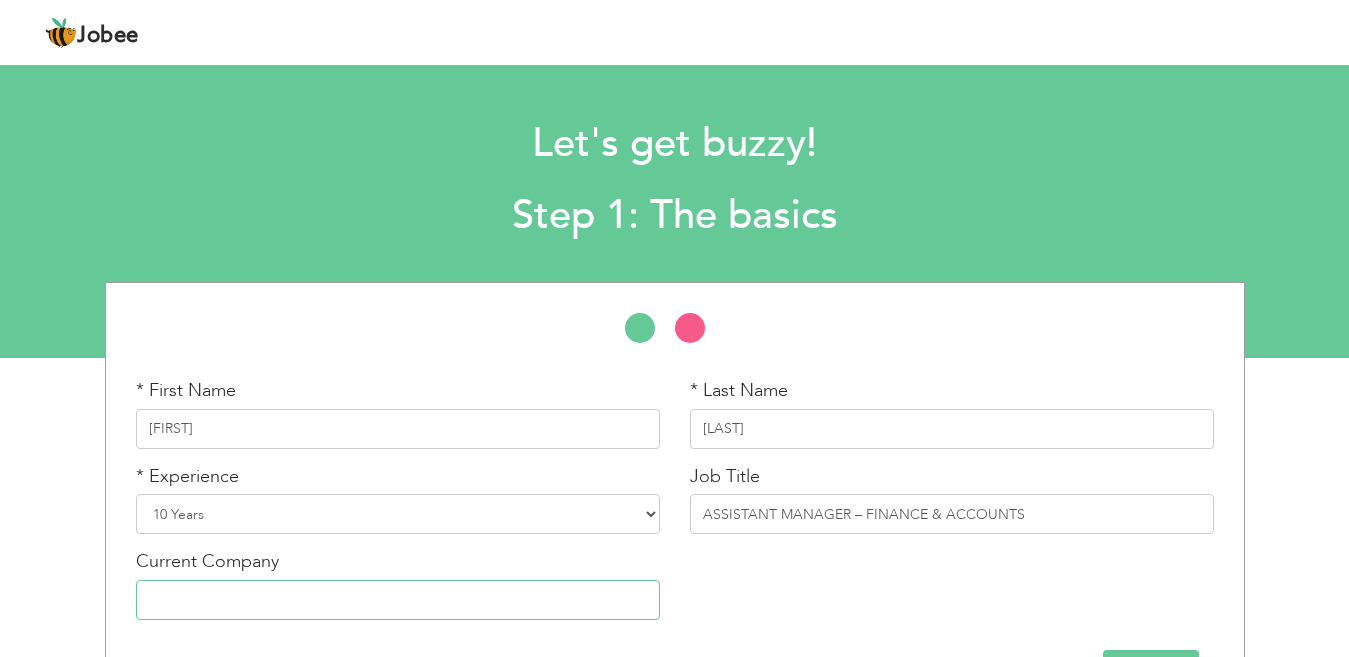 click at bounding box center (398, 600) 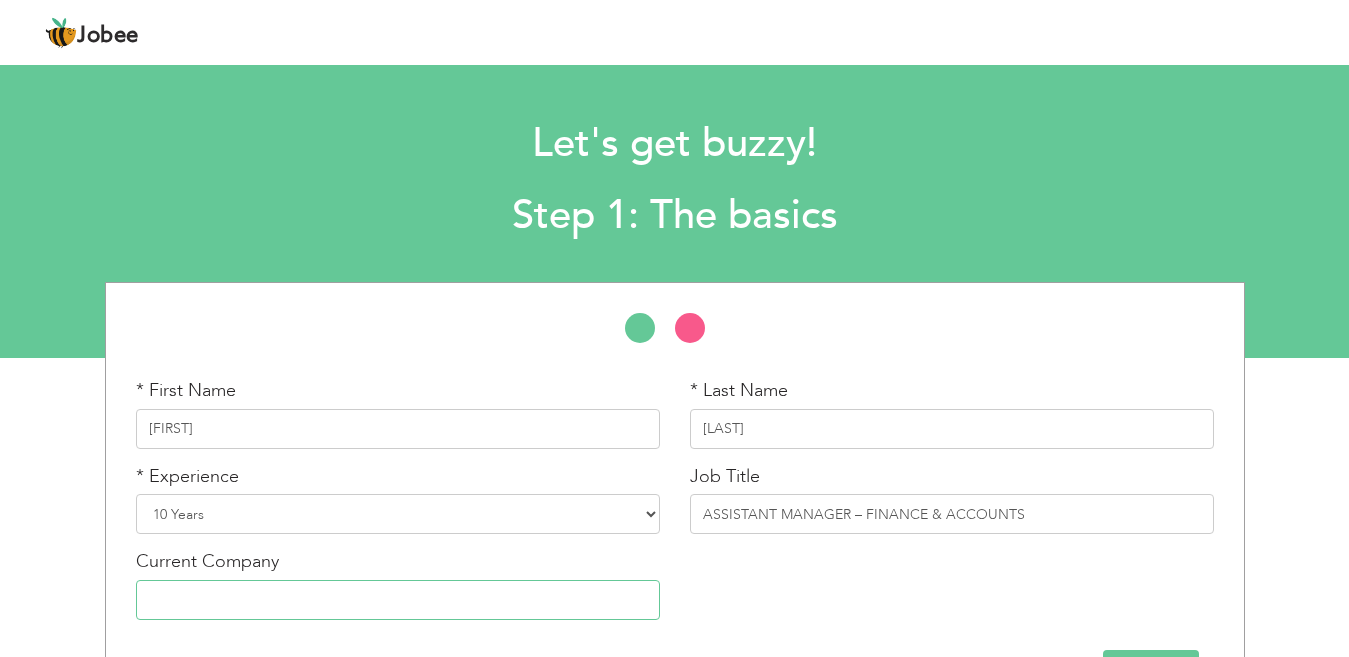 paste on "Agrow Limited" 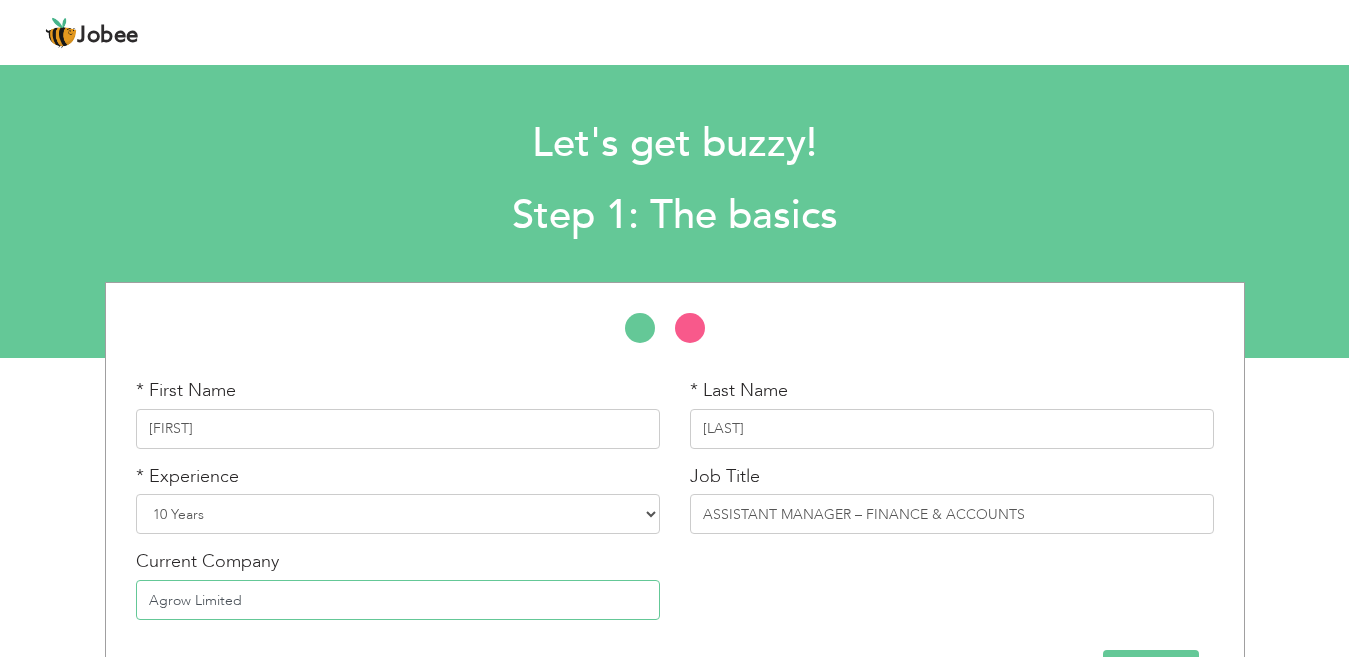 scroll, scrollTop: 69, scrollLeft: 0, axis: vertical 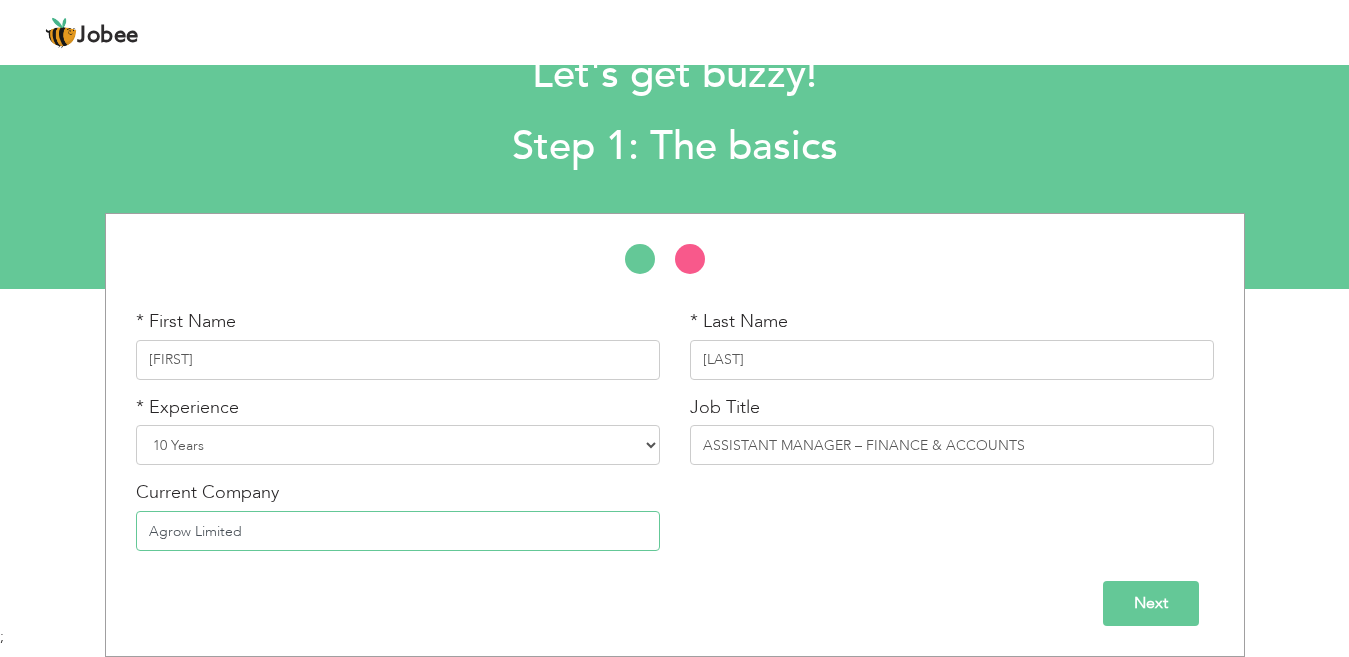 type on "Agrow Limited" 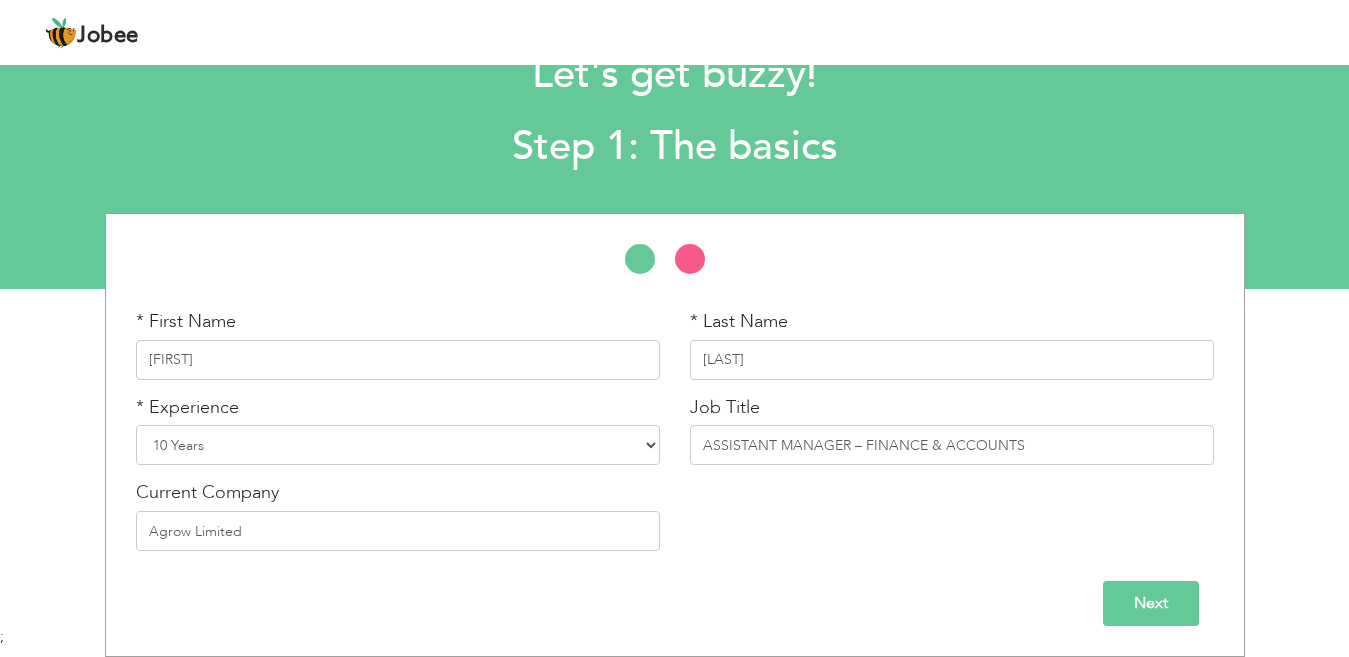 click on "Next" at bounding box center [1151, 603] 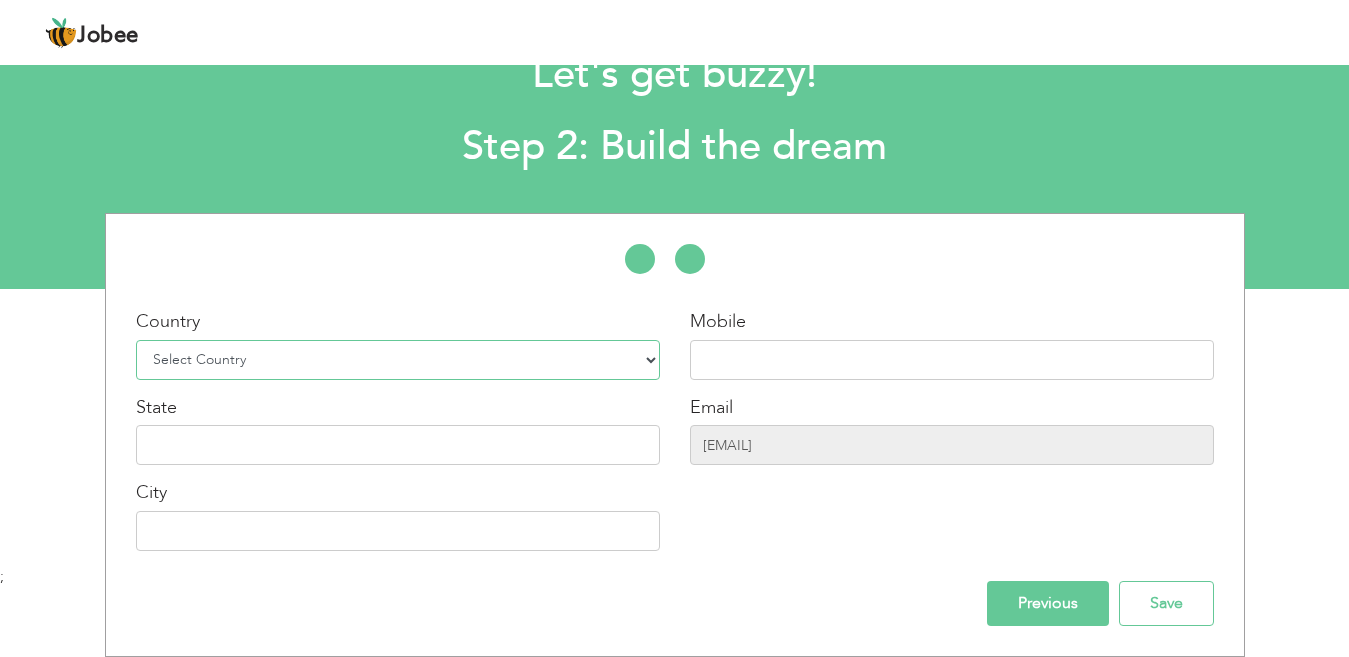 click on "Select Country
Afghanistan
Albania
Algeria
American Samoa
Andorra
Angola
Anguilla
Antarctica
Antigua and Barbuda
Argentina
Armenia
Aruba
Australia
Austria
Azerbaijan
Bahamas
Bahrain
Bangladesh
Barbados
Belarus
Belgium
Belize
Benin
Bermuda
Bhutan
Bolivia
Bosnia-Herzegovina
Botswana
Bouvet Island
Brazil
British Indian Ocean Territory
Brunei Darussalam
Bulgaria
Burkina Faso
Burundi
Cambodia
Cameroon
Canada
Cape Verde
Cayman Islands
Central African Republic
Chad
Chile
China
Christmas Island
Cocos (Keeling) Islands
Colombia
Comoros
Congo
Congo, Dem. Republic
Cook Islands
Costa Rica
Croatia
Cuba
Cyprus
Czech Rep
Denmark
Djibouti
Dominica
Dominican Republic
Ecuador
Egypt
El Salvador
Equatorial Guinea
Eritrea
Estonia
Ethiopia
European Union
Falkland Islands (Malvinas)
Faroe Islands
Fiji
Finland
France
French Guiana
French Southern Territories
Gabon
Gambia
Georgia" at bounding box center [398, 360] 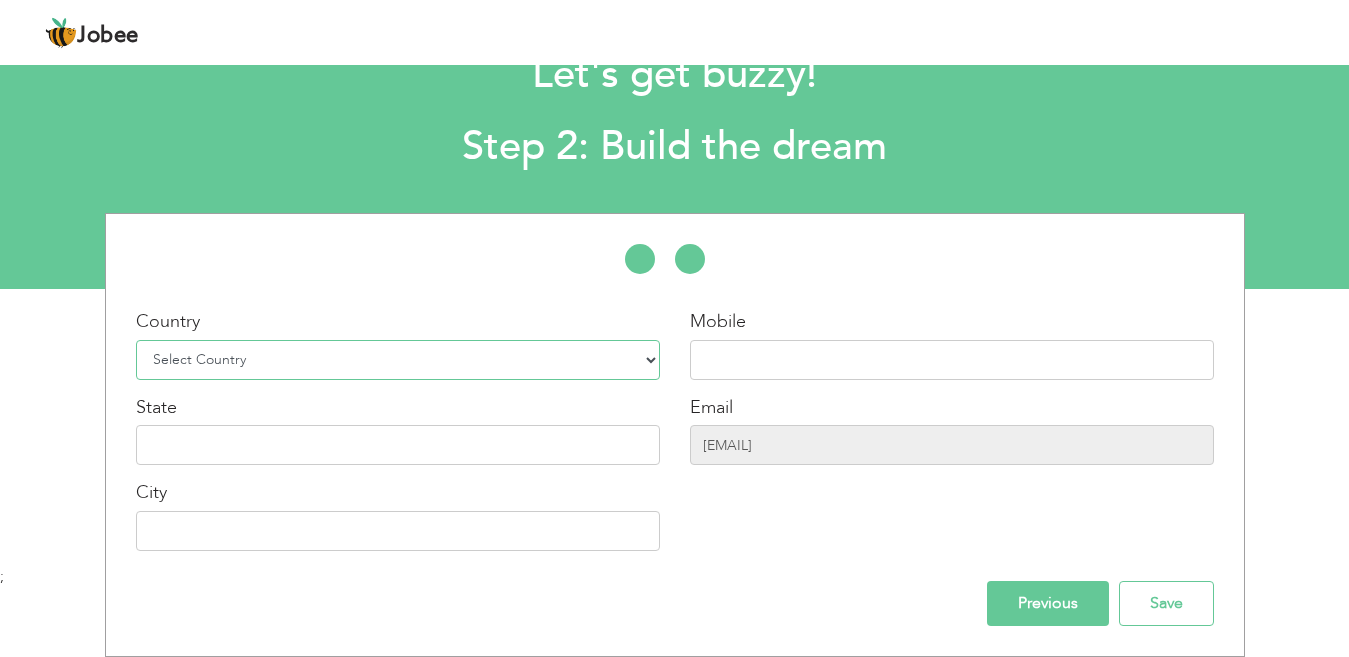 select on "166" 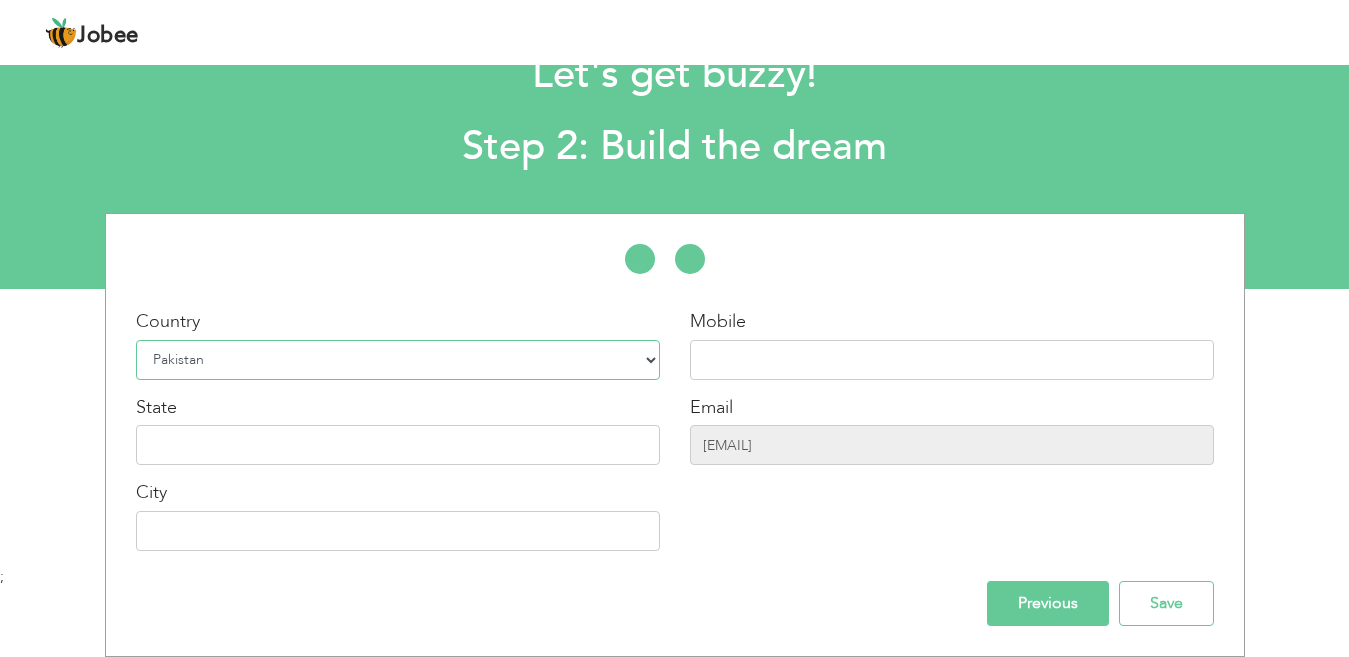 click on "Select Country
Afghanistan
Albania
Algeria
American Samoa
Andorra
Angola
Anguilla
Antarctica
Antigua and Barbuda
Argentina
Armenia
Aruba
Australia
Austria
Azerbaijan
Bahamas
Bahrain
Bangladesh
Barbados
Belarus
Belgium
Belize
Benin
Bermuda
Bhutan
Bolivia
Bosnia-Herzegovina
Botswana
Bouvet Island
Brazil
British Indian Ocean Territory
Brunei Darussalam
Bulgaria
Burkina Faso
Burundi
Cambodia
Cameroon
Canada
Cape Verde
Cayman Islands
Central African Republic
Chad
Chile
China
Christmas Island
Cocos (Keeling) Islands
Colombia
Comoros
Congo
Congo, Dem. Republic
Cook Islands
Costa Rica
Croatia
Cuba
Cyprus
Czech Rep
Denmark
Djibouti
Dominica
Dominican Republic
Ecuador
Egypt
El Salvador
Equatorial Guinea
Eritrea
Estonia
Ethiopia
European Union
Falkland Islands (Malvinas)
Faroe Islands
Fiji
Finland
France
French Guiana
French Southern Territories
Gabon
Gambia
Georgia" at bounding box center [398, 360] 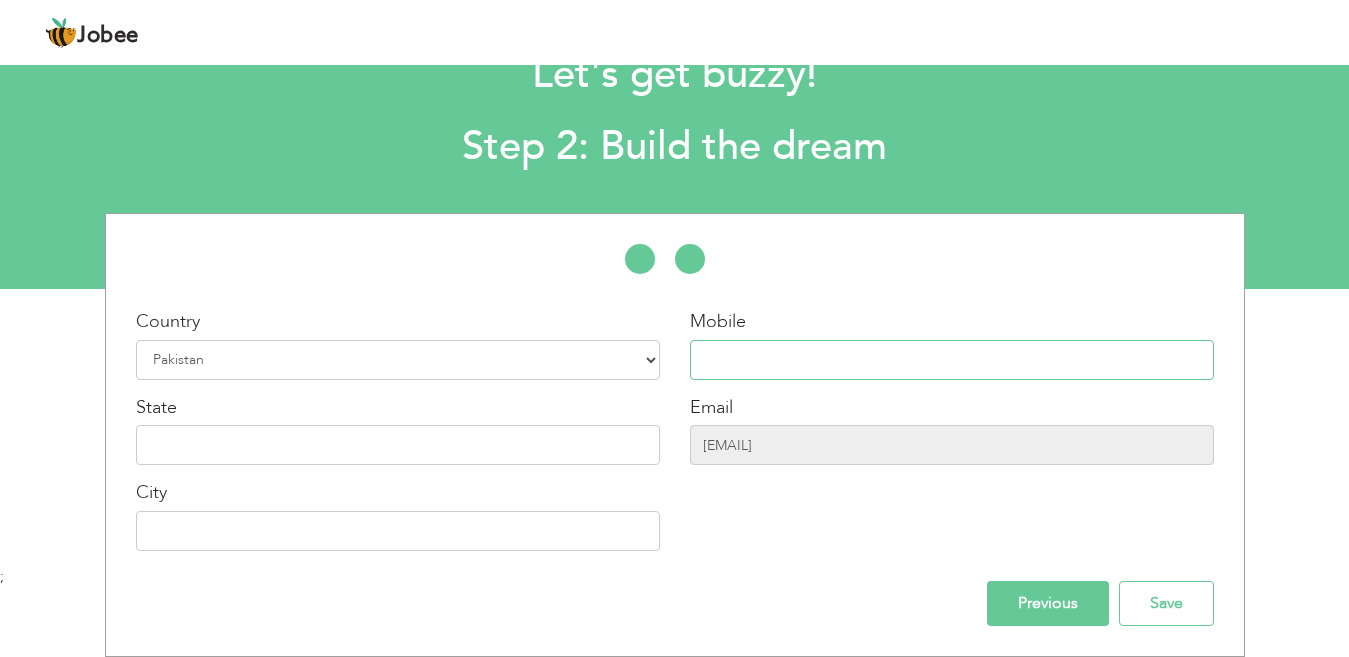 click at bounding box center (952, 360) 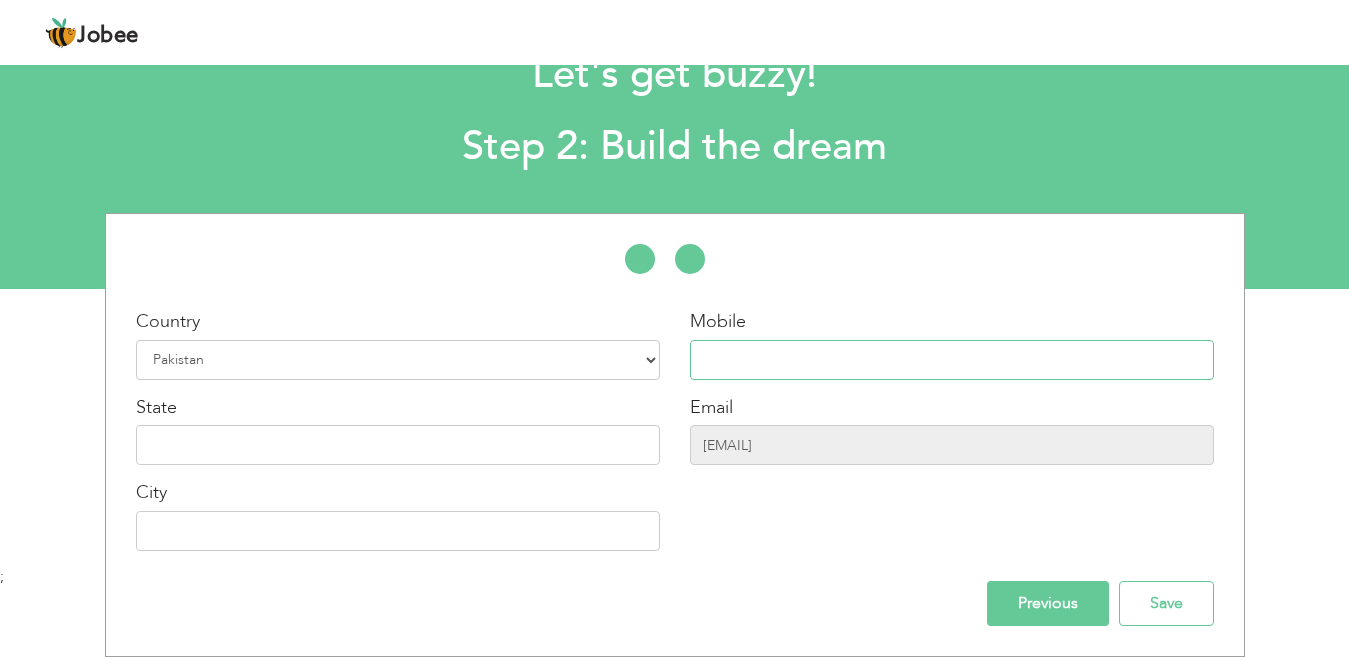 paste on "[PHONE]" 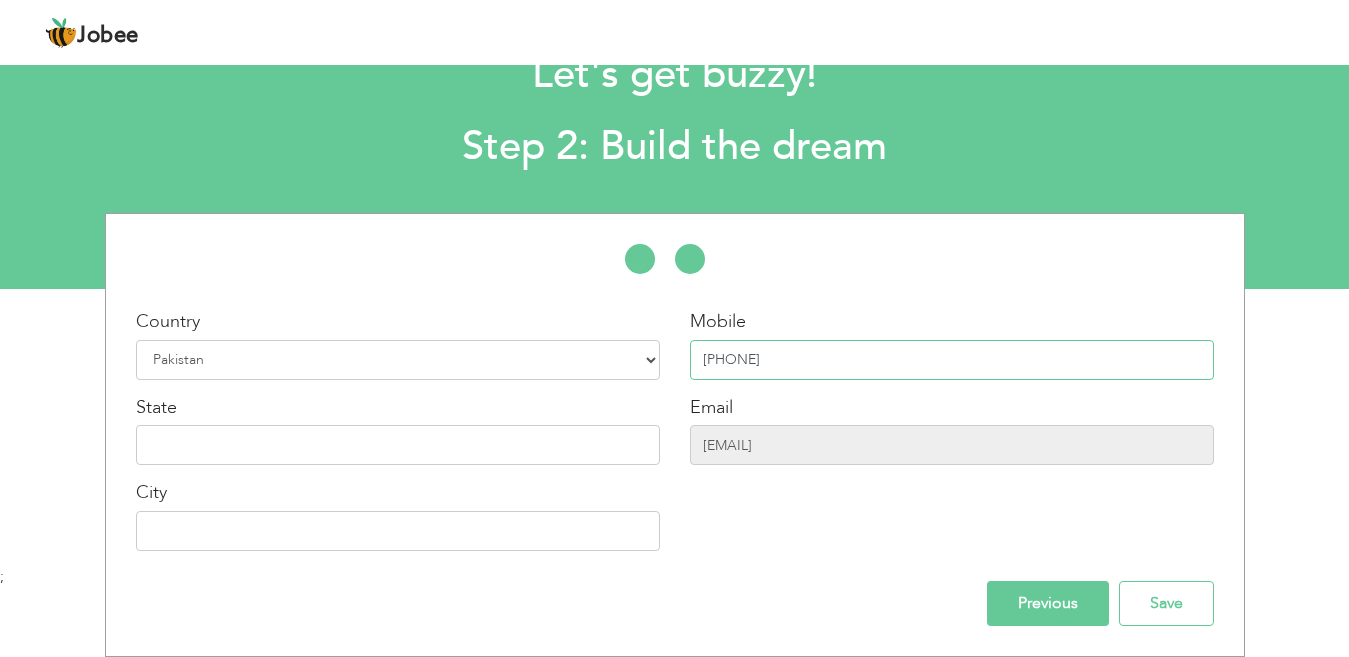 type on "[PHONE]" 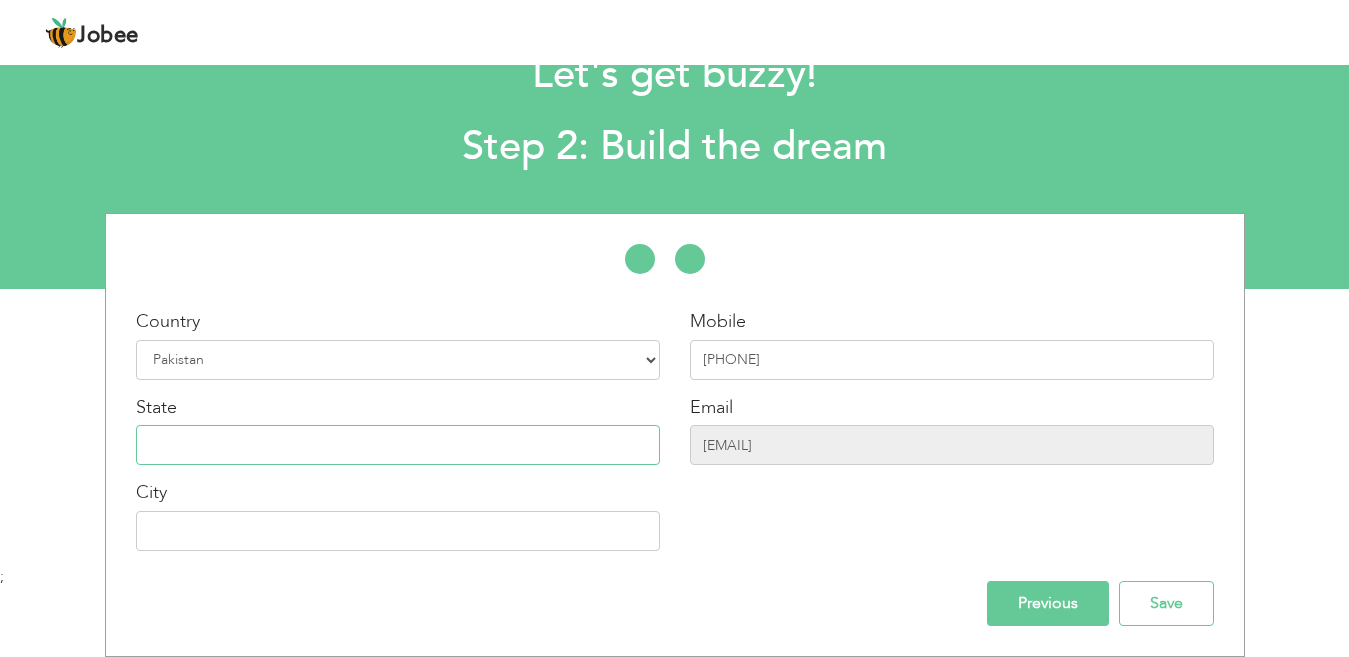 click at bounding box center (398, 445) 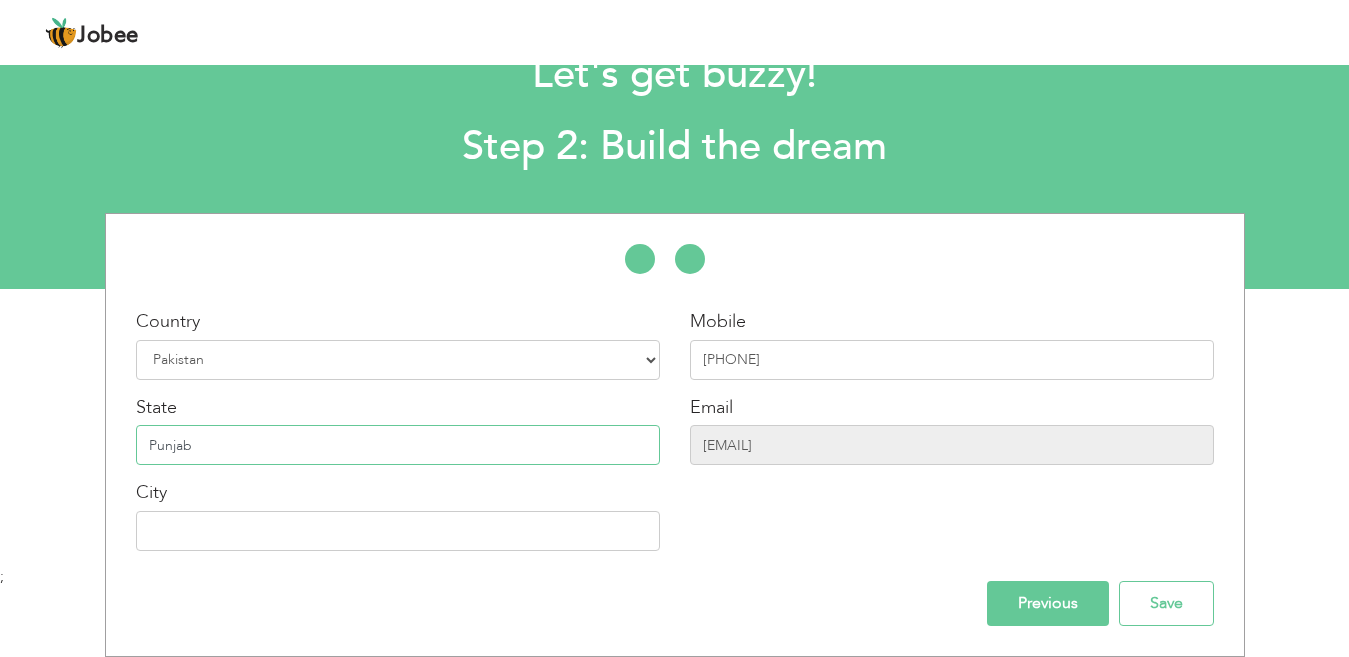 type on "Punjab" 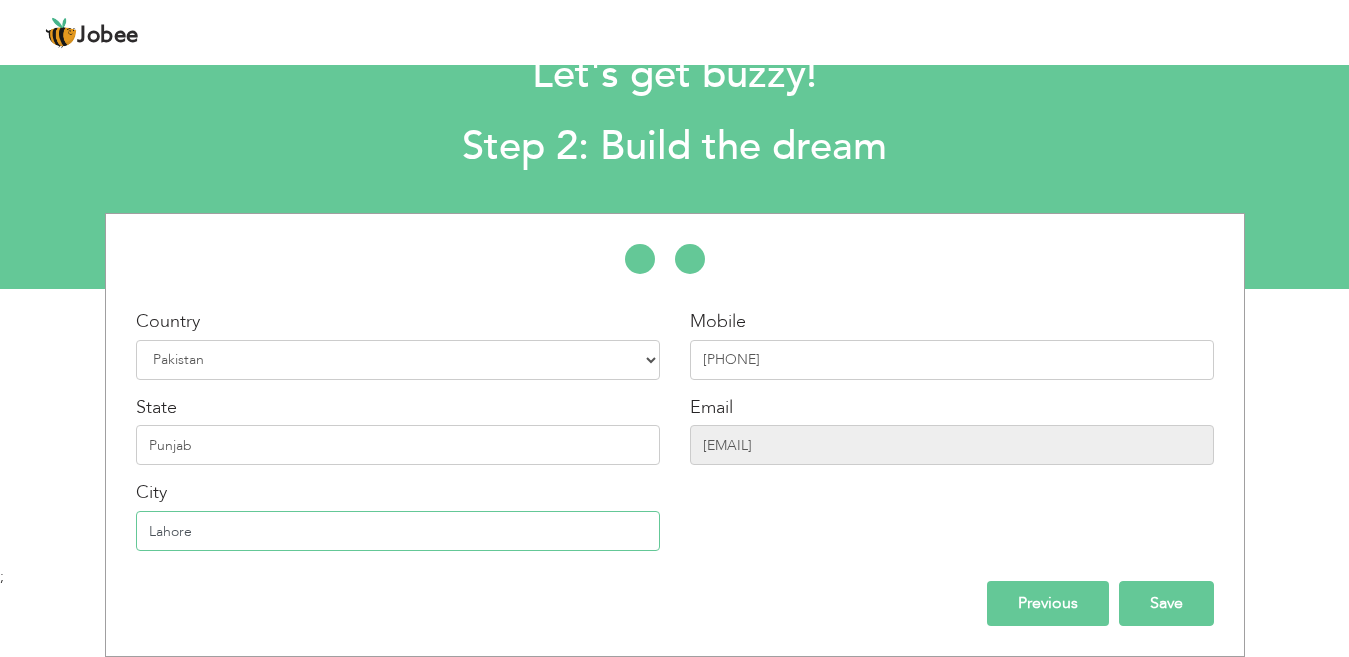 type on "Lahore" 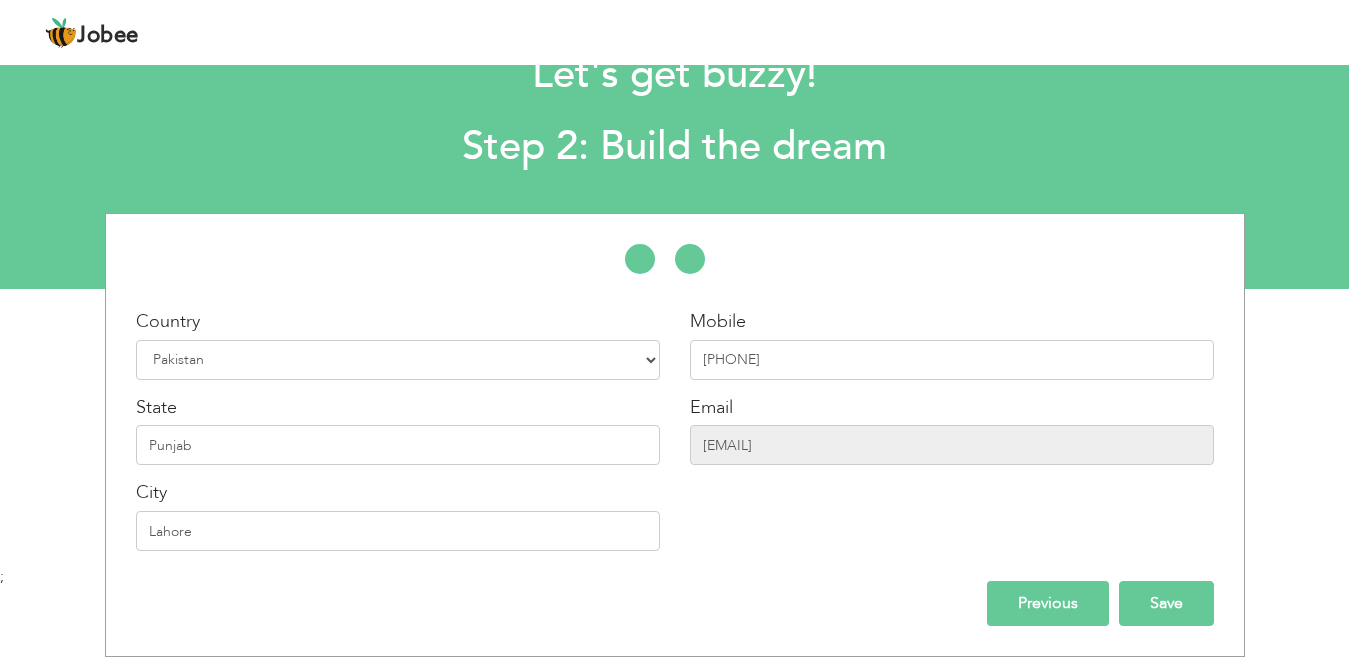 click on "Save" at bounding box center [1166, 603] 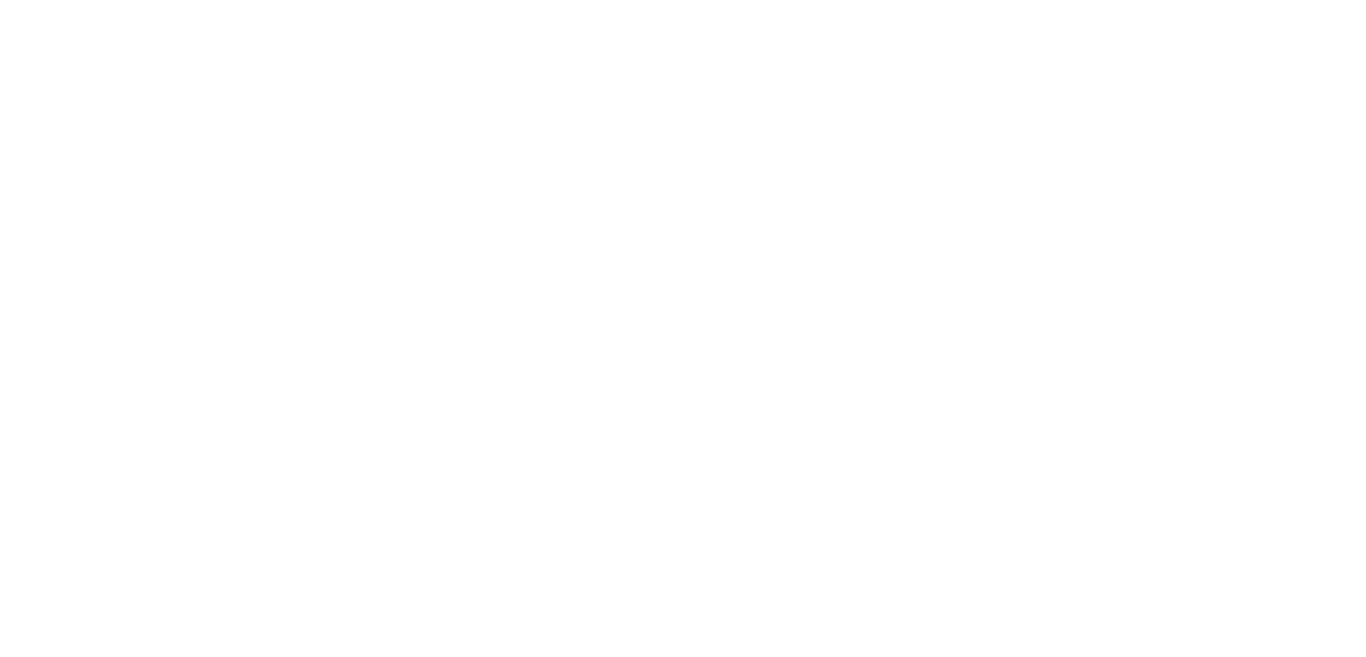 scroll, scrollTop: 0, scrollLeft: 0, axis: both 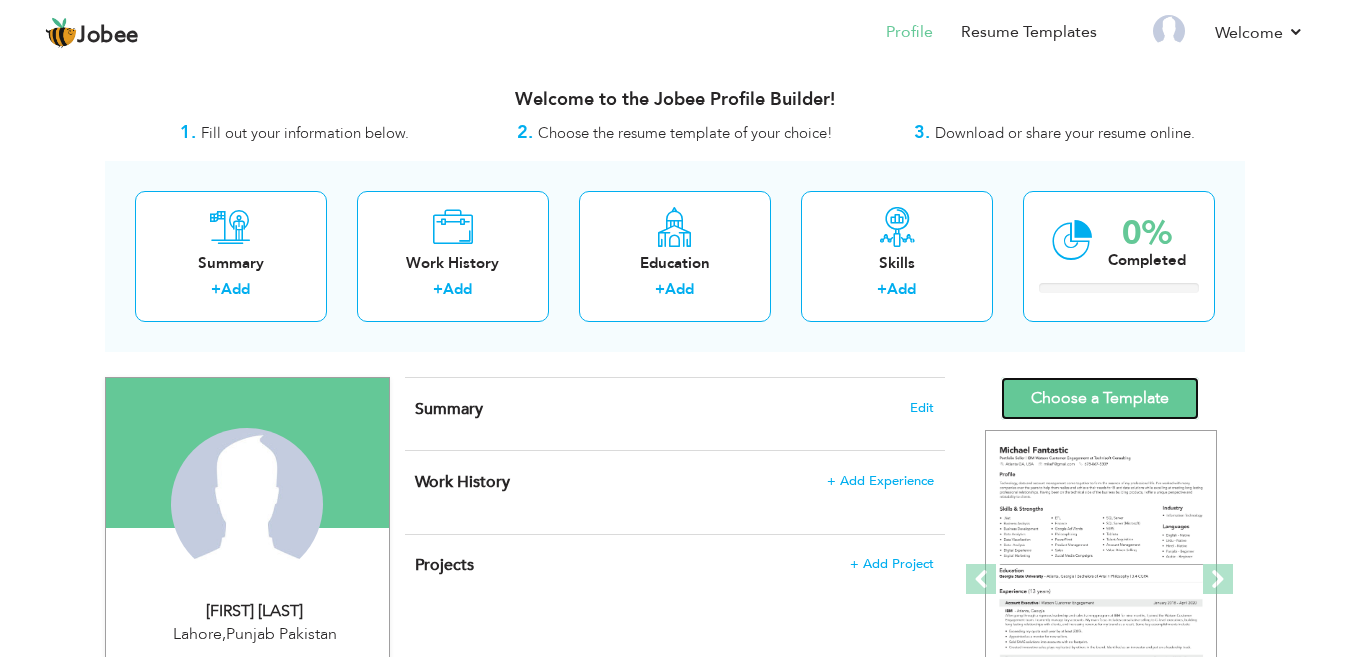 click on "Choose a Template" at bounding box center [1100, 398] 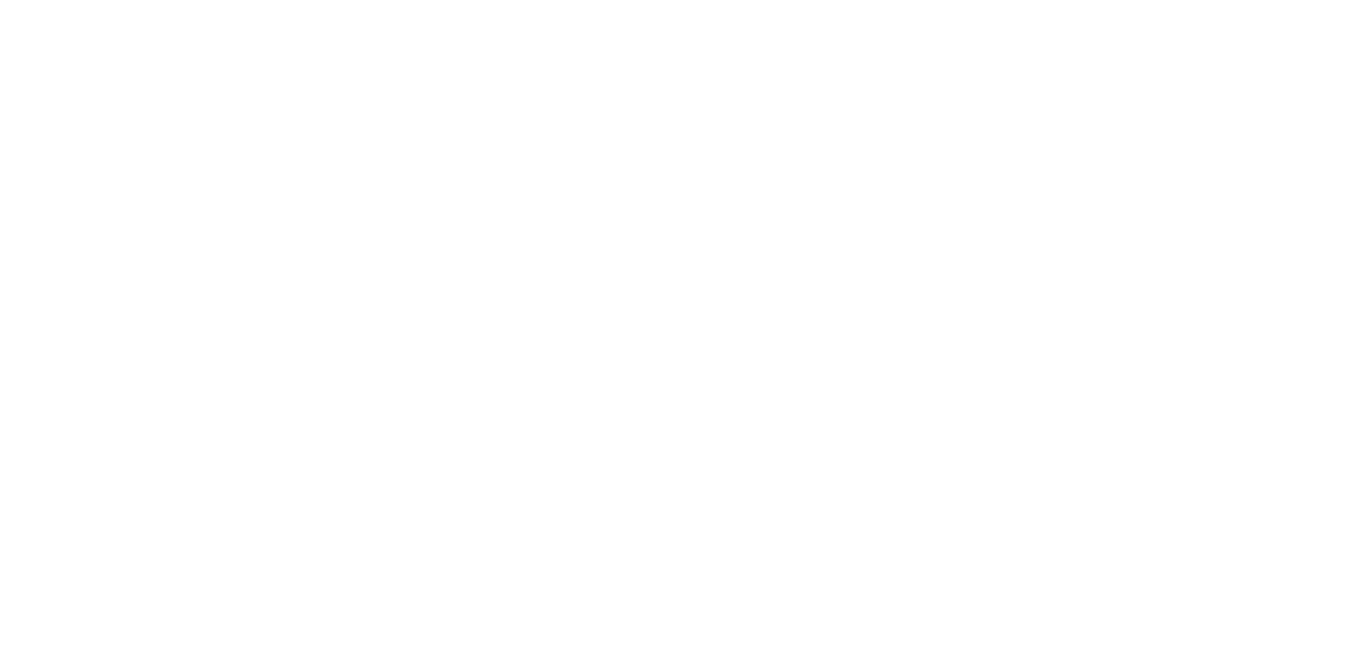 scroll, scrollTop: 0, scrollLeft: 0, axis: both 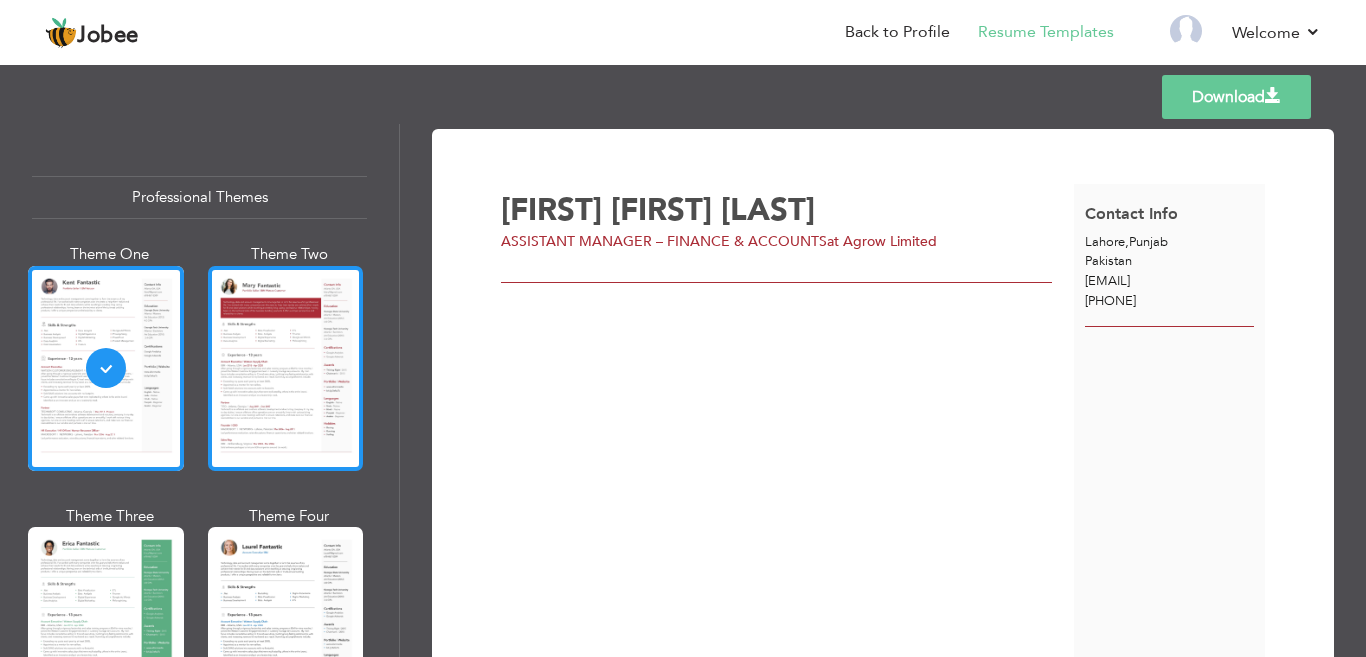 click at bounding box center (286, 368) 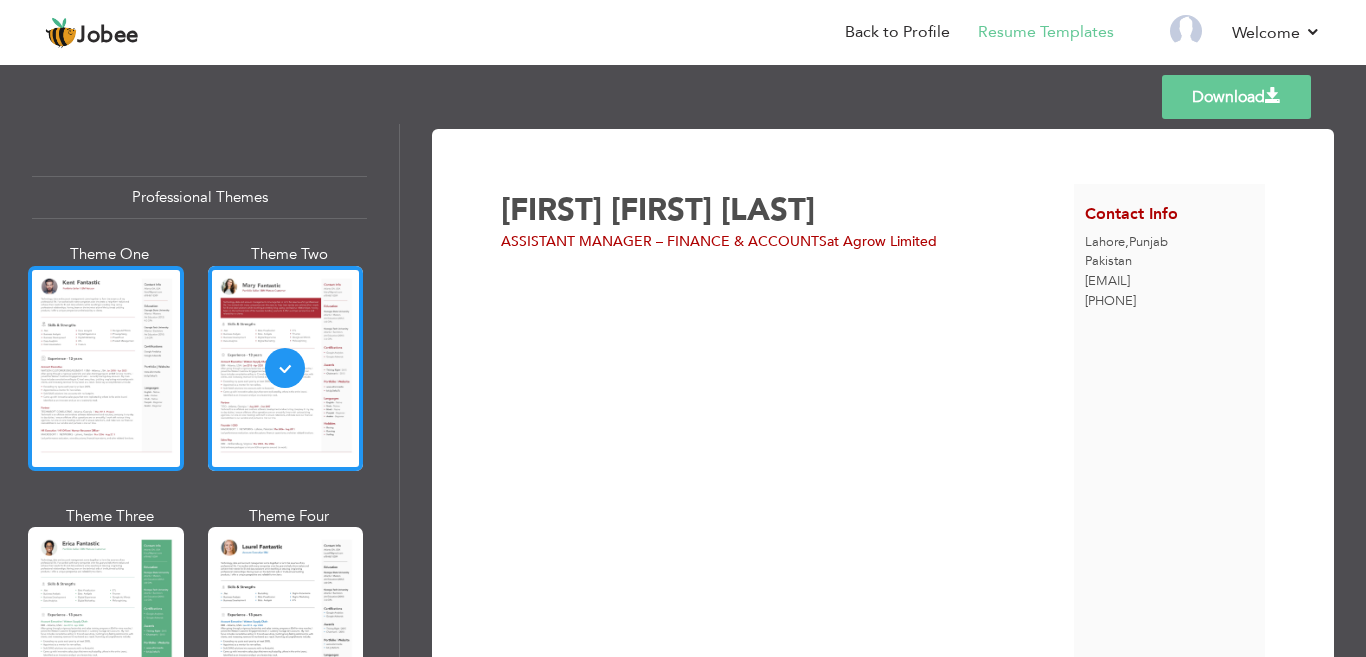 click at bounding box center (106, 368) 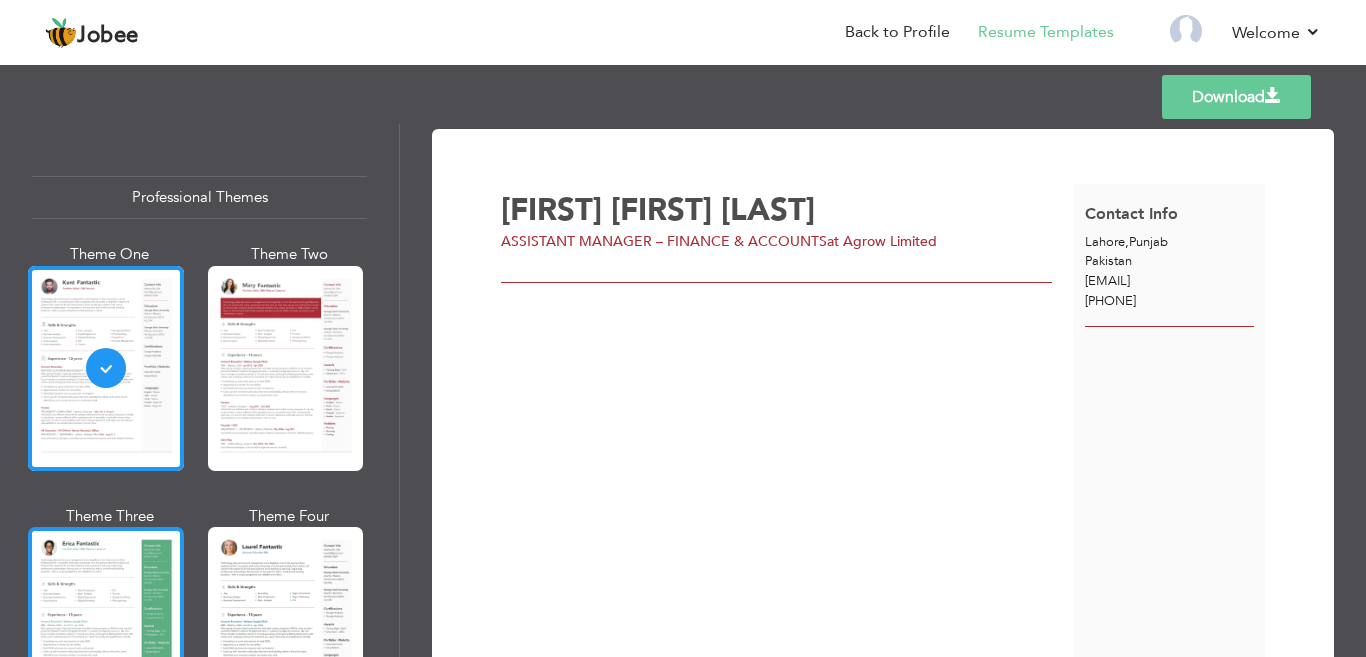 click at bounding box center [106, 629] 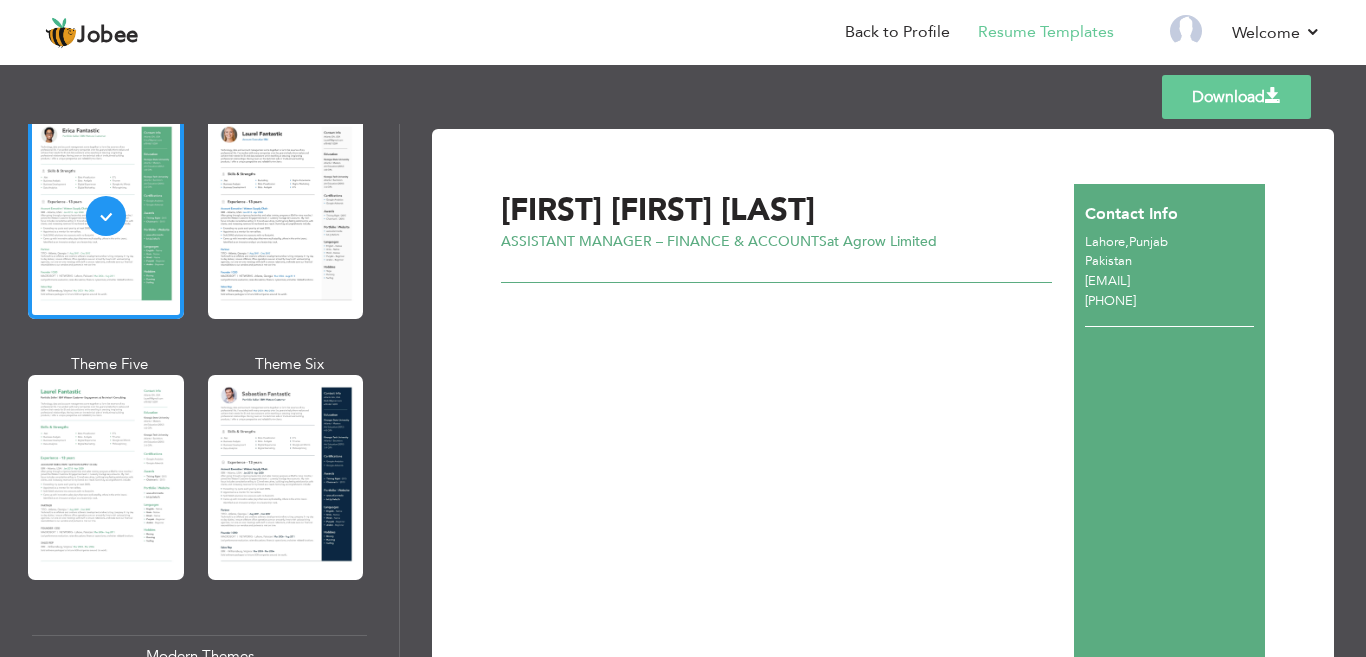 scroll, scrollTop: 406, scrollLeft: 0, axis: vertical 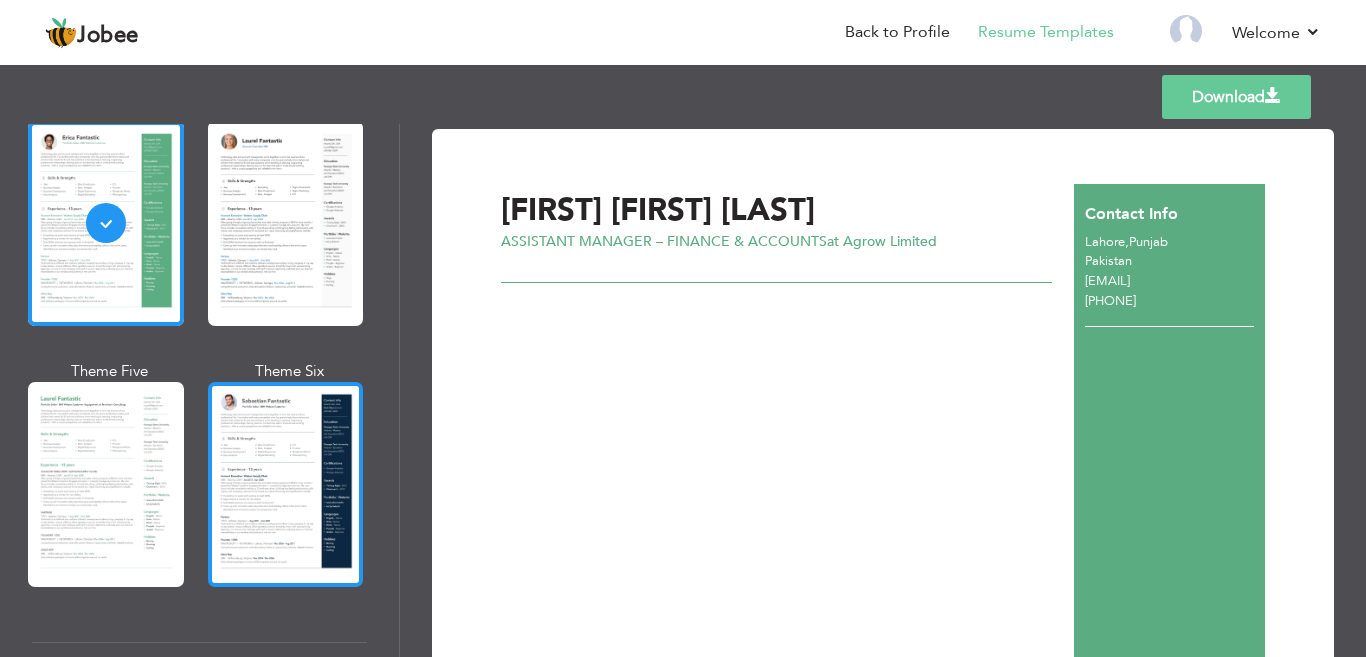 click at bounding box center (286, 484) 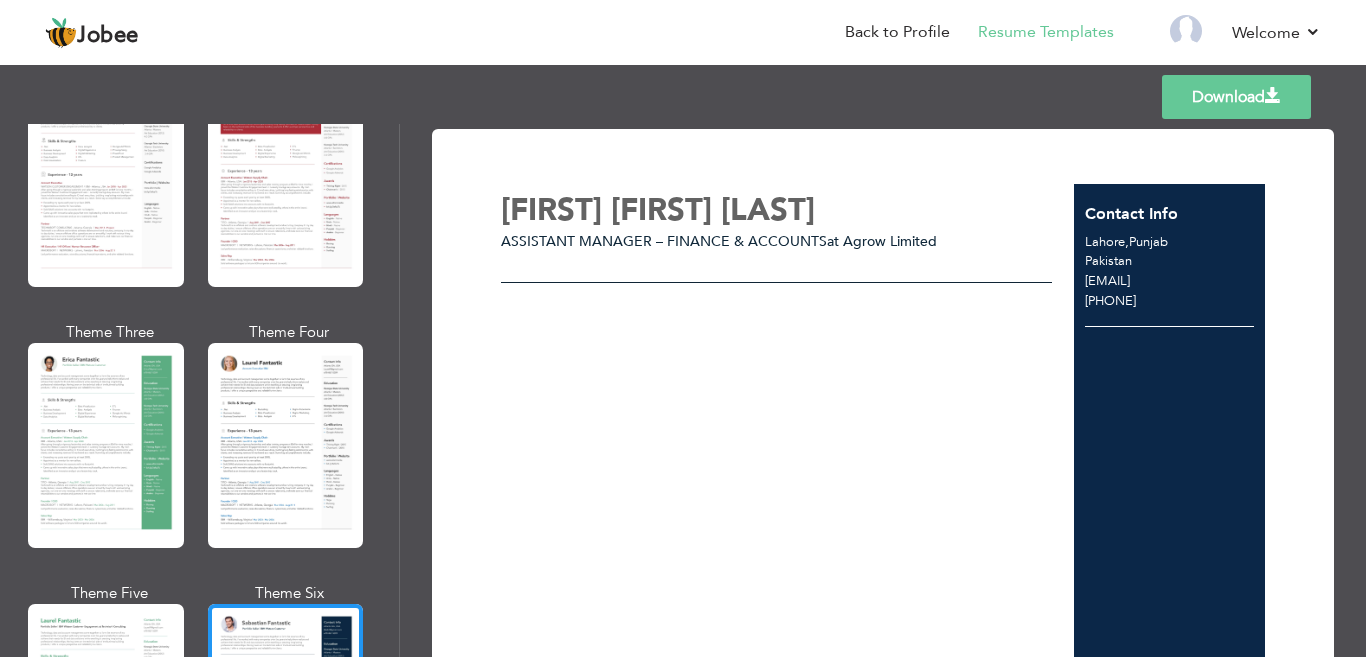scroll, scrollTop: 0, scrollLeft: 0, axis: both 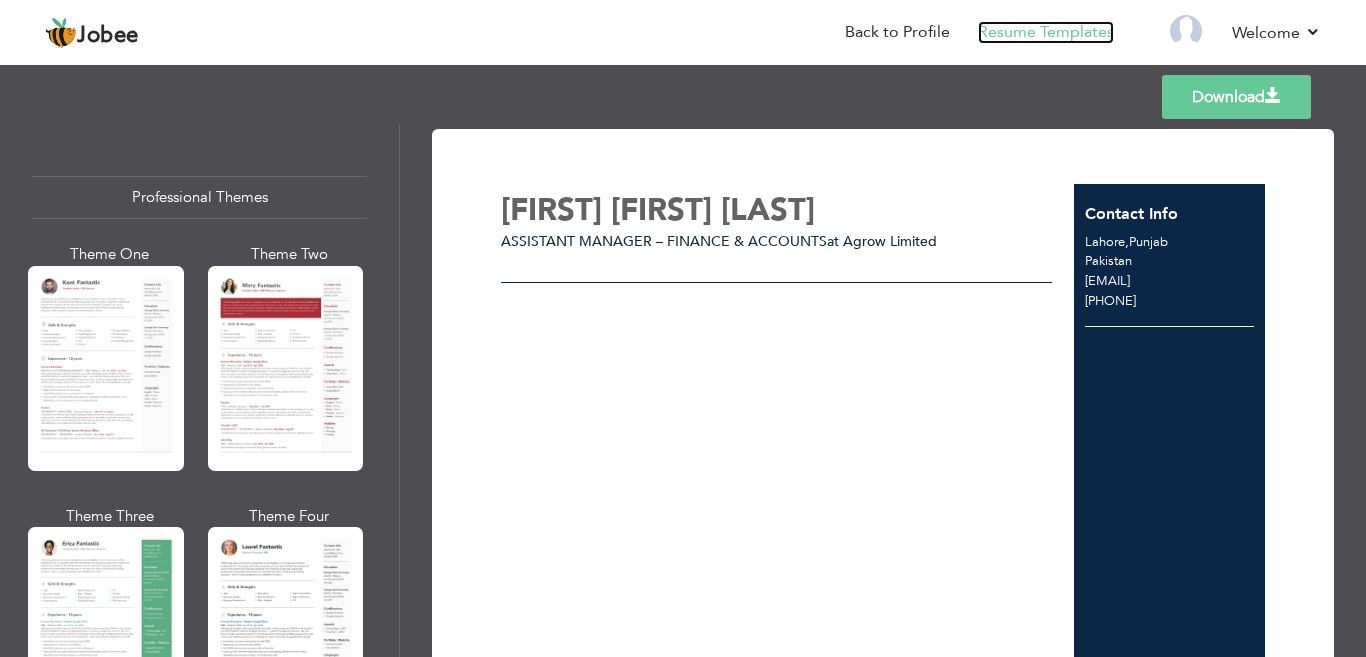 click on "Resume Templates" at bounding box center [1046, 32] 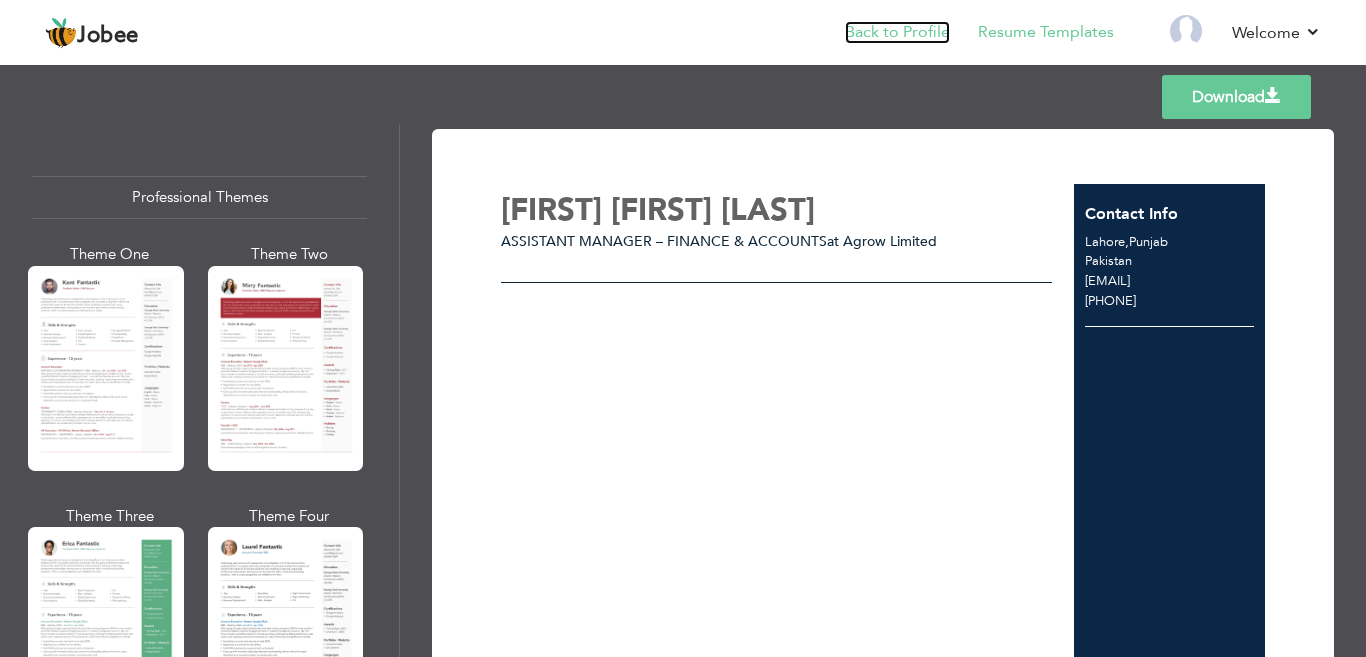 click on "Back to Profile" at bounding box center [897, 32] 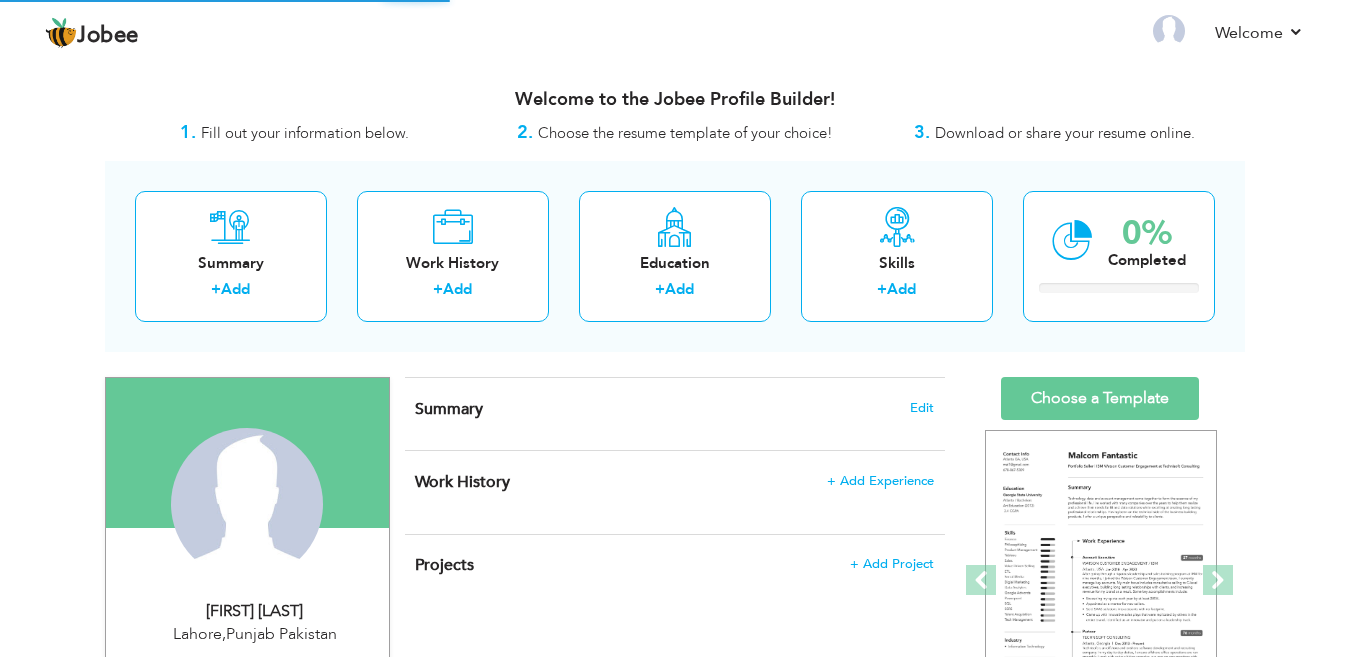 scroll, scrollTop: 0, scrollLeft: 0, axis: both 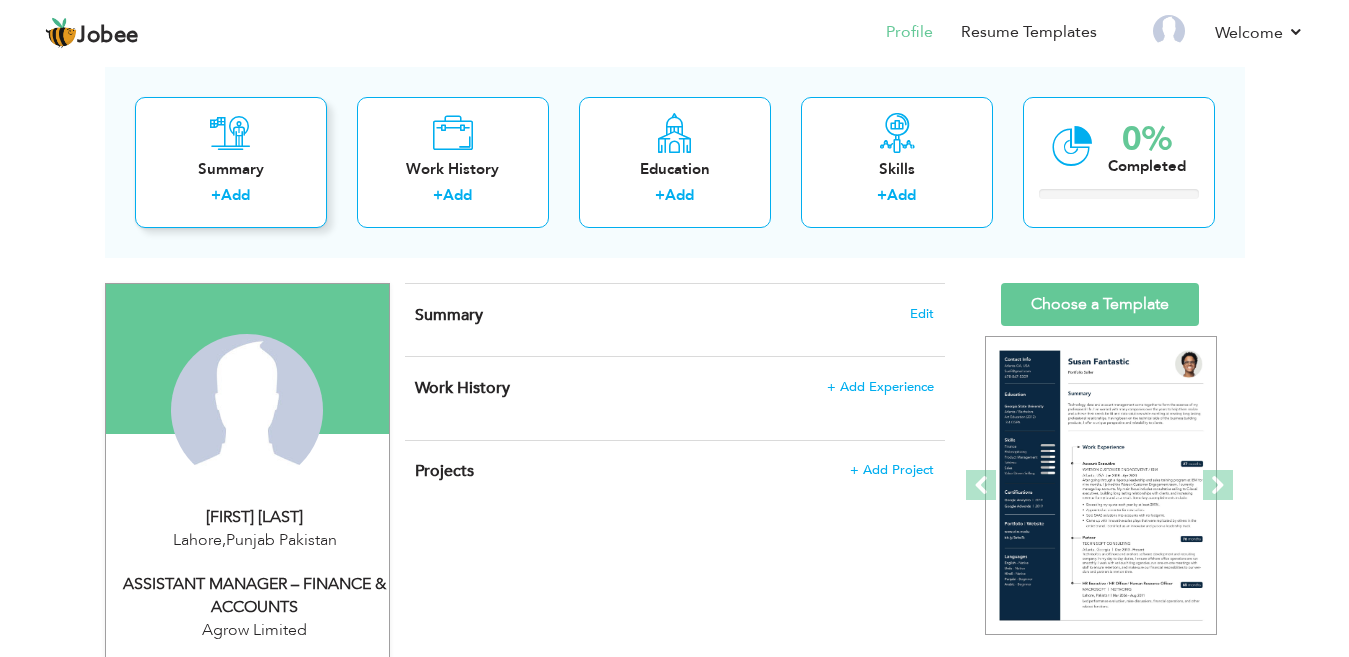 click on "Summary" at bounding box center (231, 169) 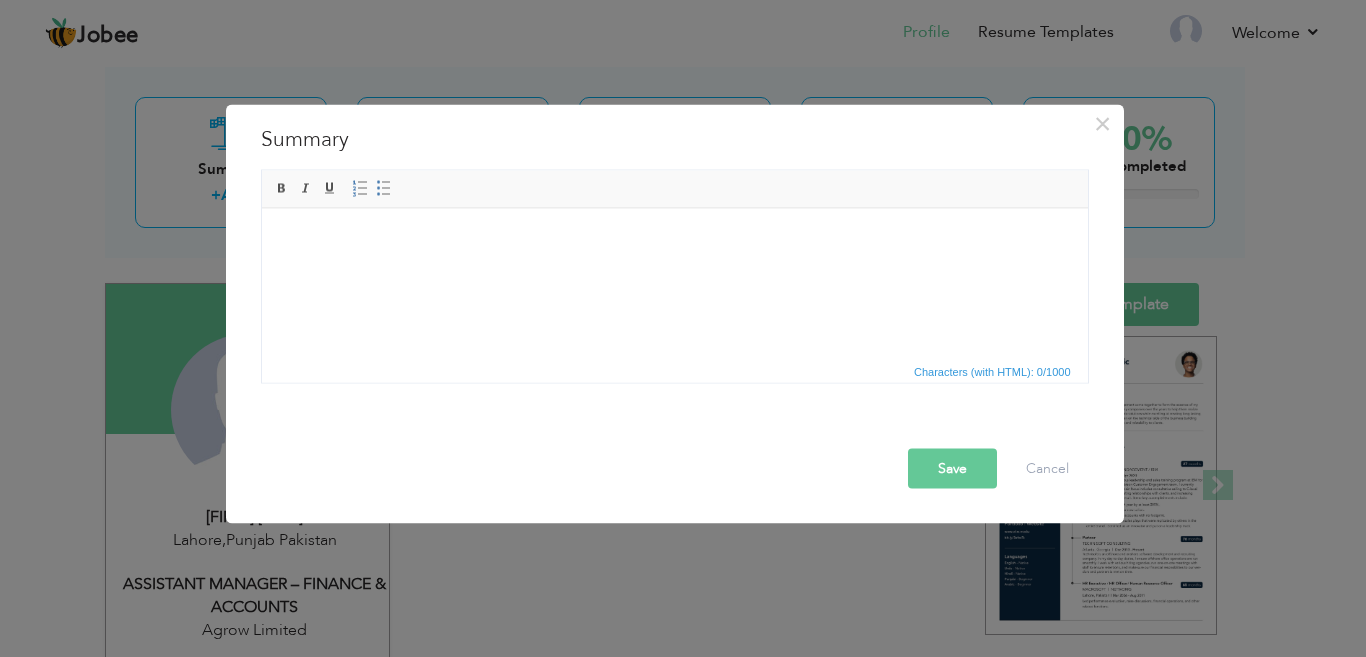 click at bounding box center [674, 238] 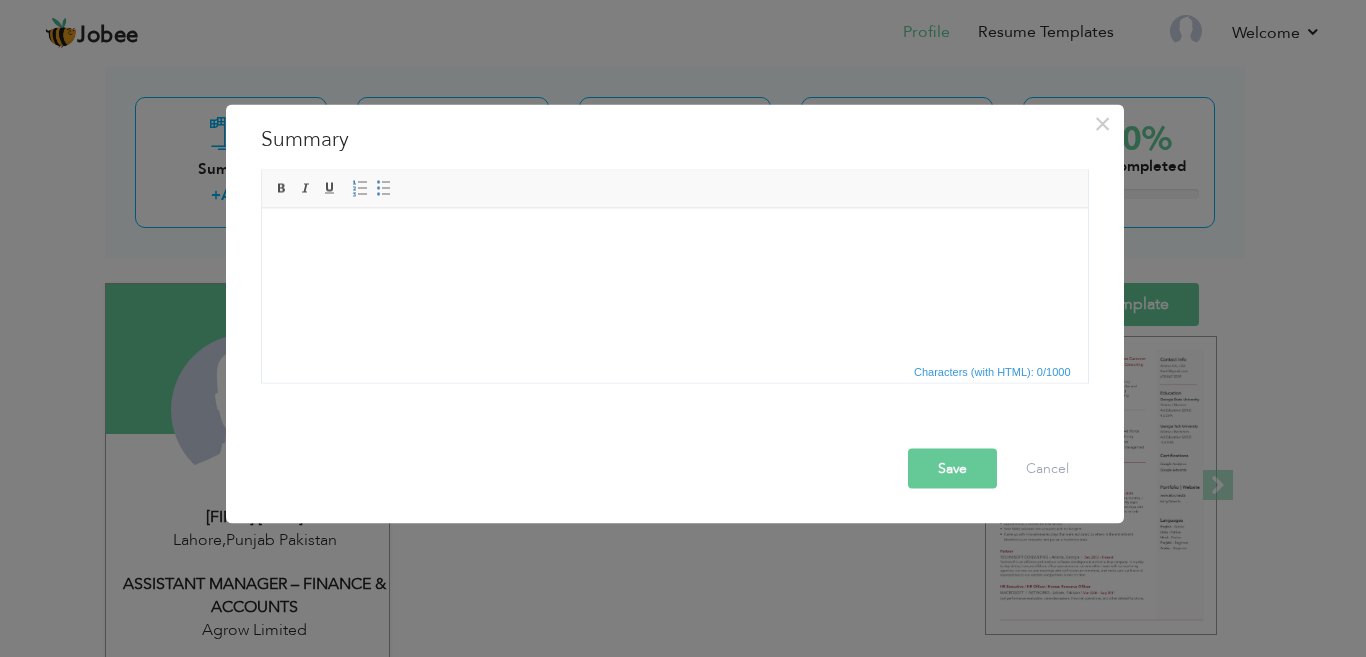 scroll, scrollTop: 0, scrollLeft: 0, axis: both 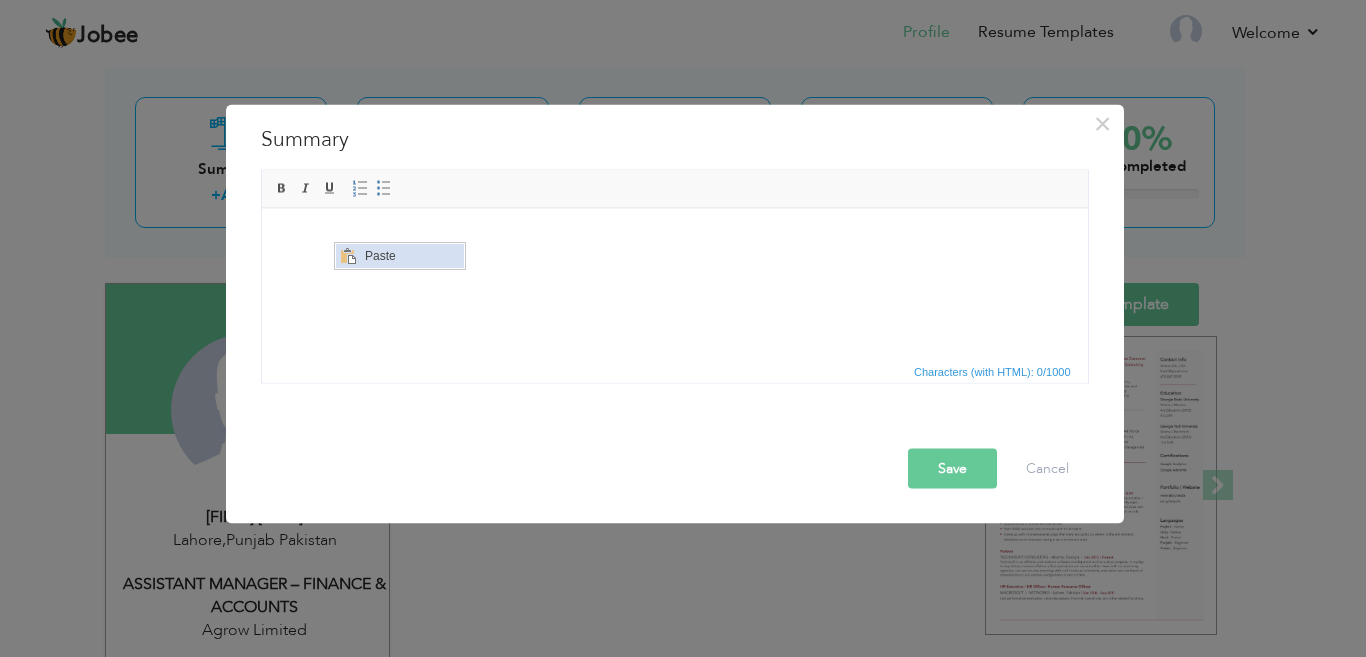 click at bounding box center [347, 256] 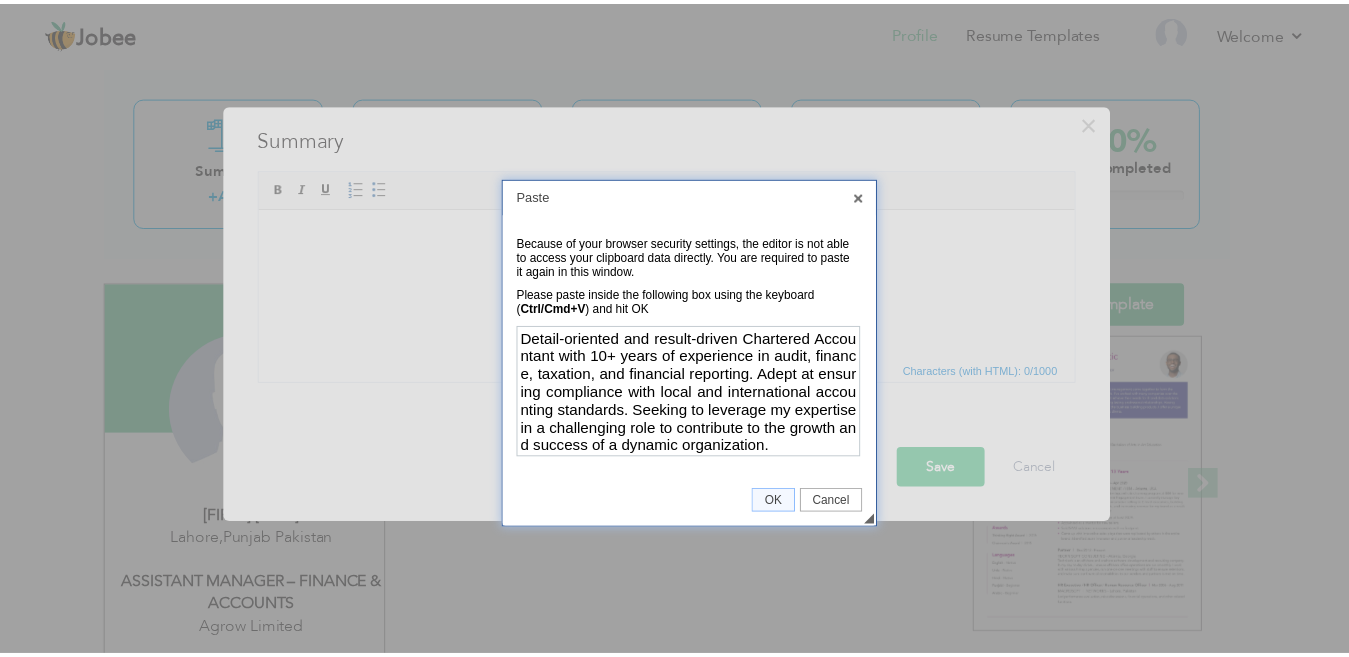 scroll, scrollTop: 0, scrollLeft: 0, axis: both 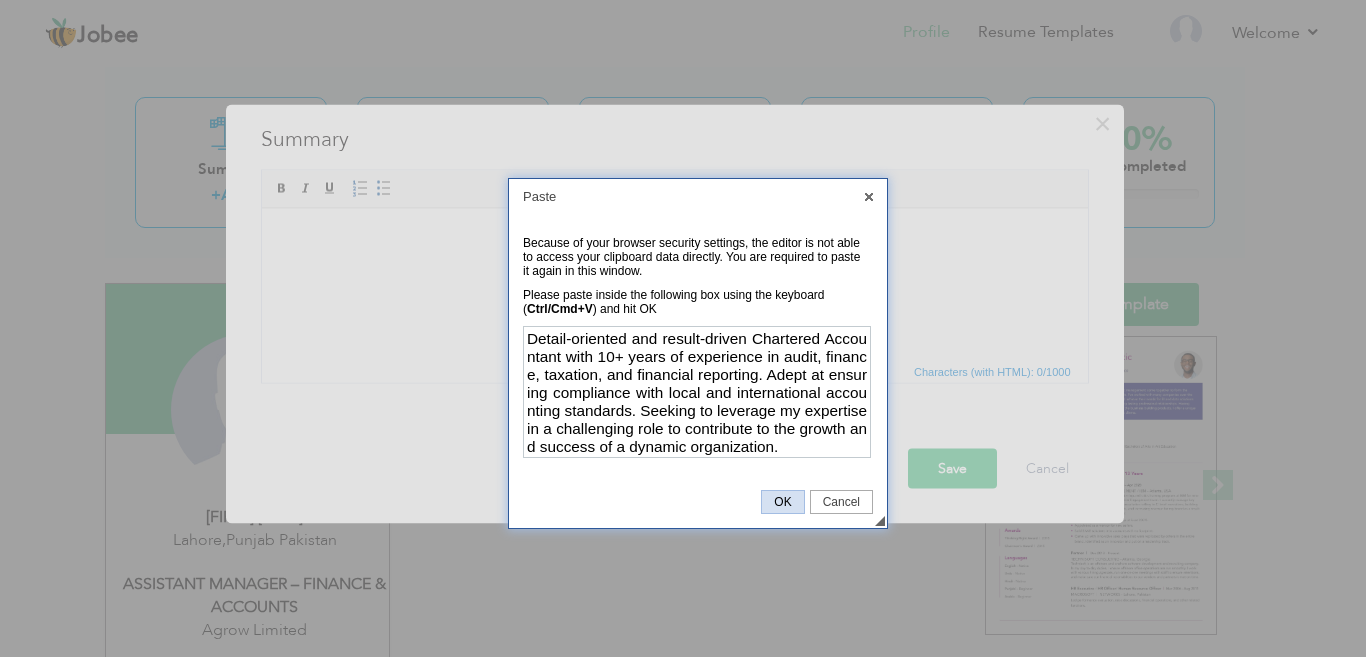 click on "OK" at bounding box center (782, 502) 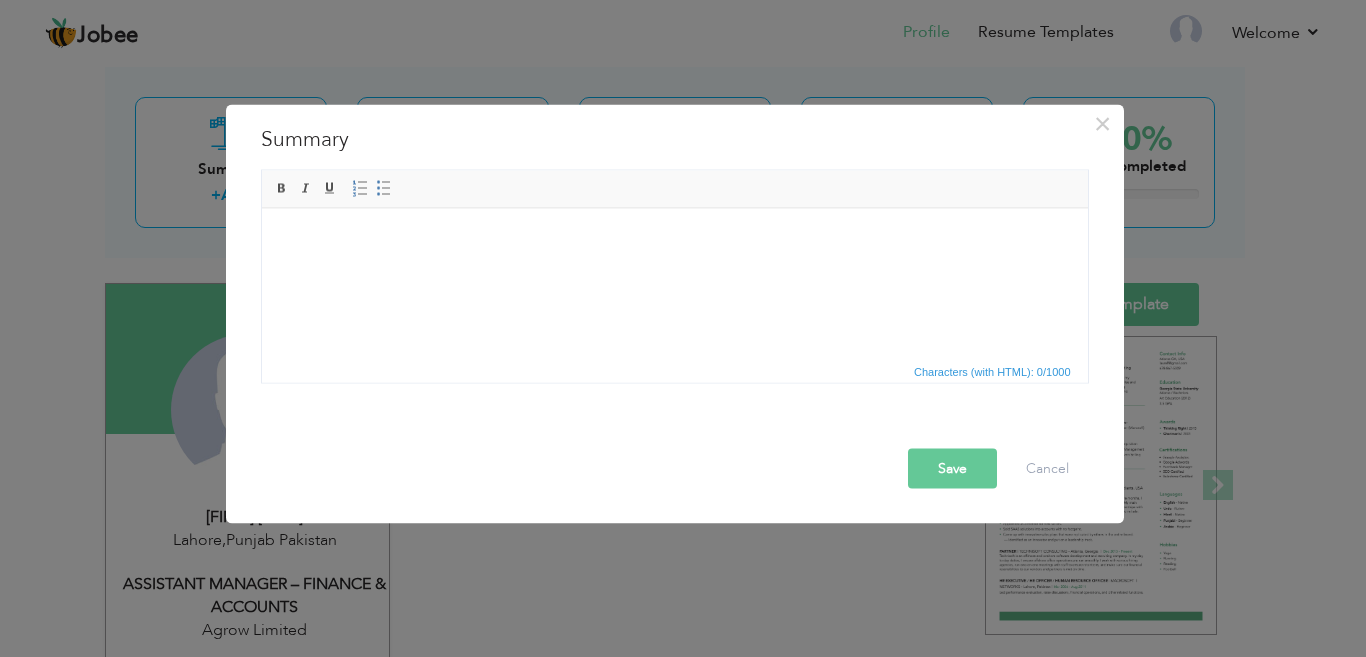 click on "Save" at bounding box center (952, 468) 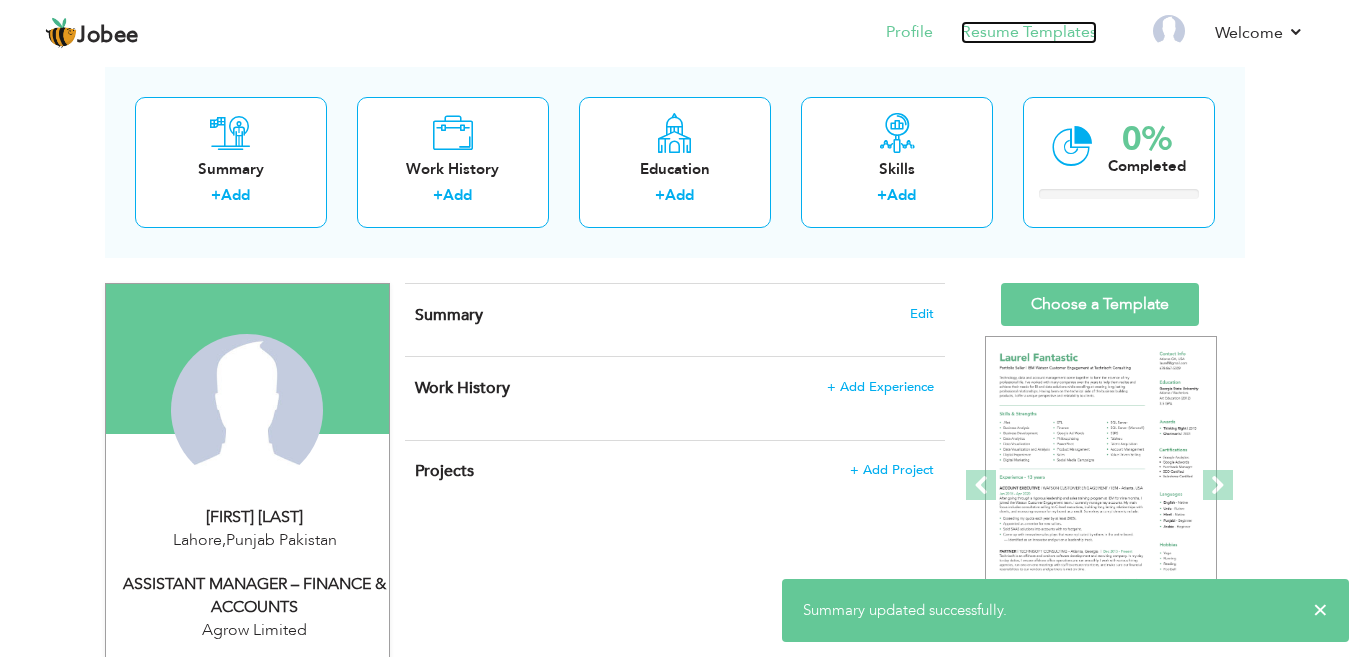 click on "Resume Templates" at bounding box center (1029, 32) 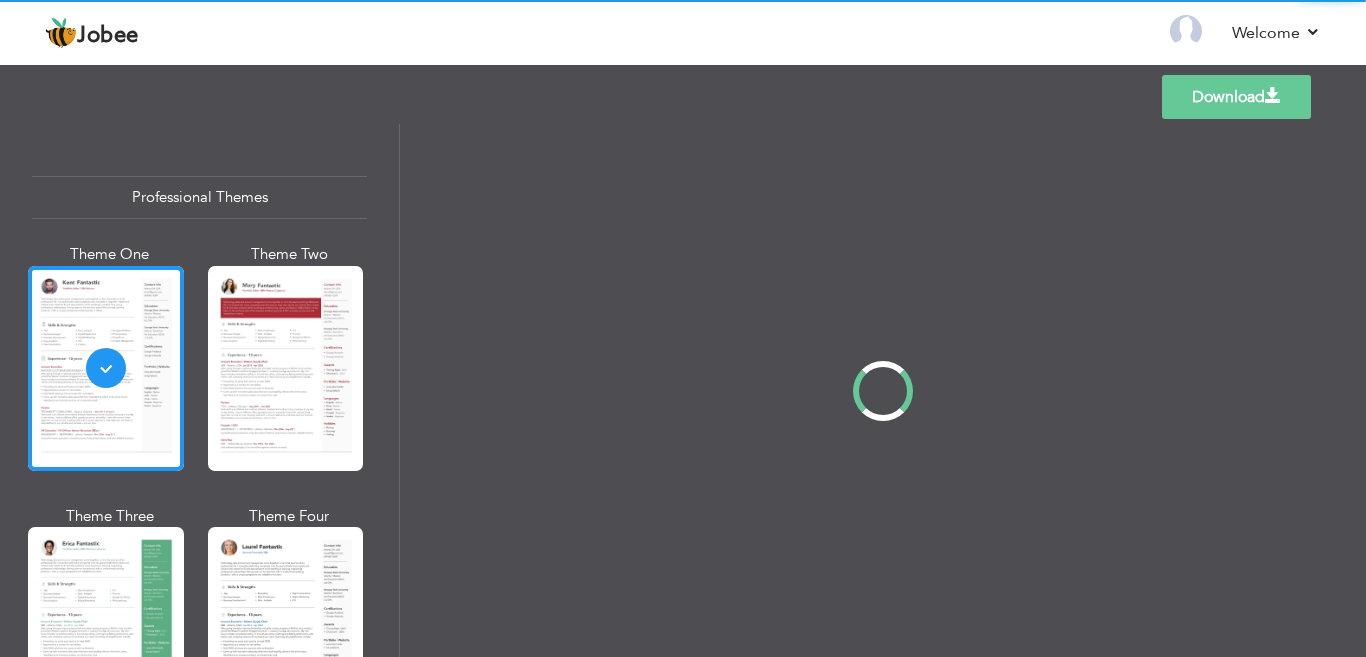 scroll, scrollTop: 0, scrollLeft: 0, axis: both 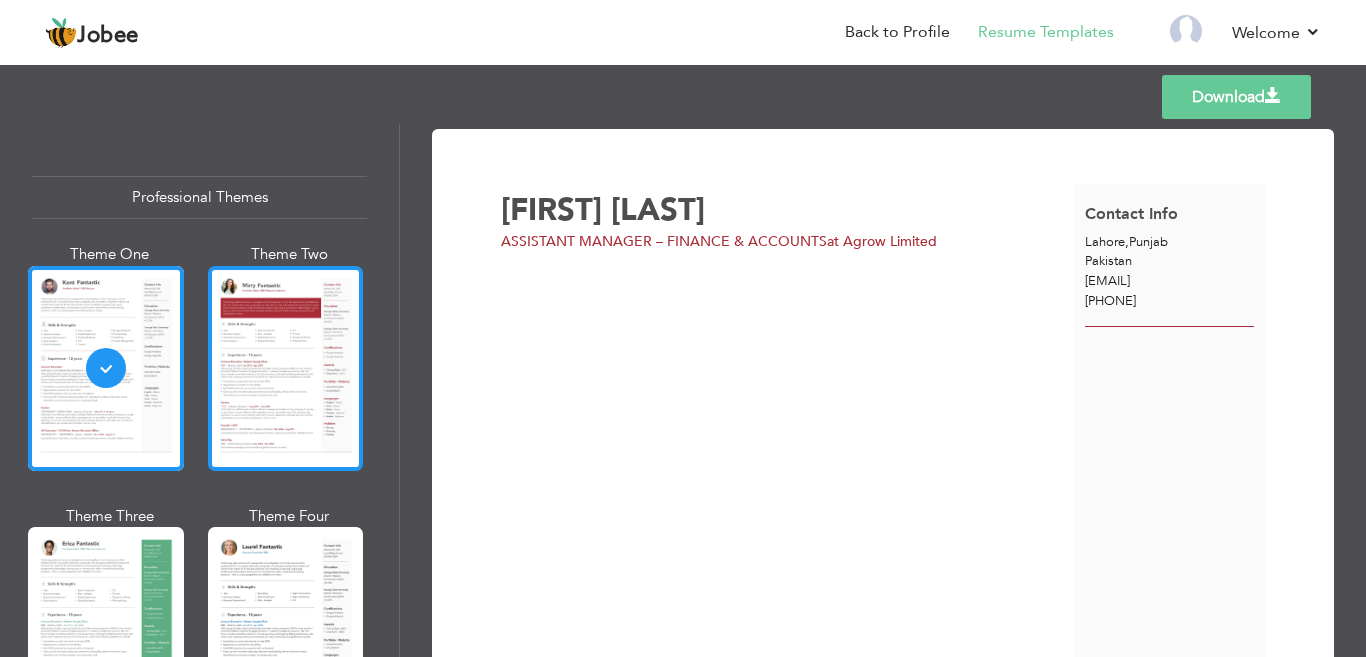 click at bounding box center (286, 368) 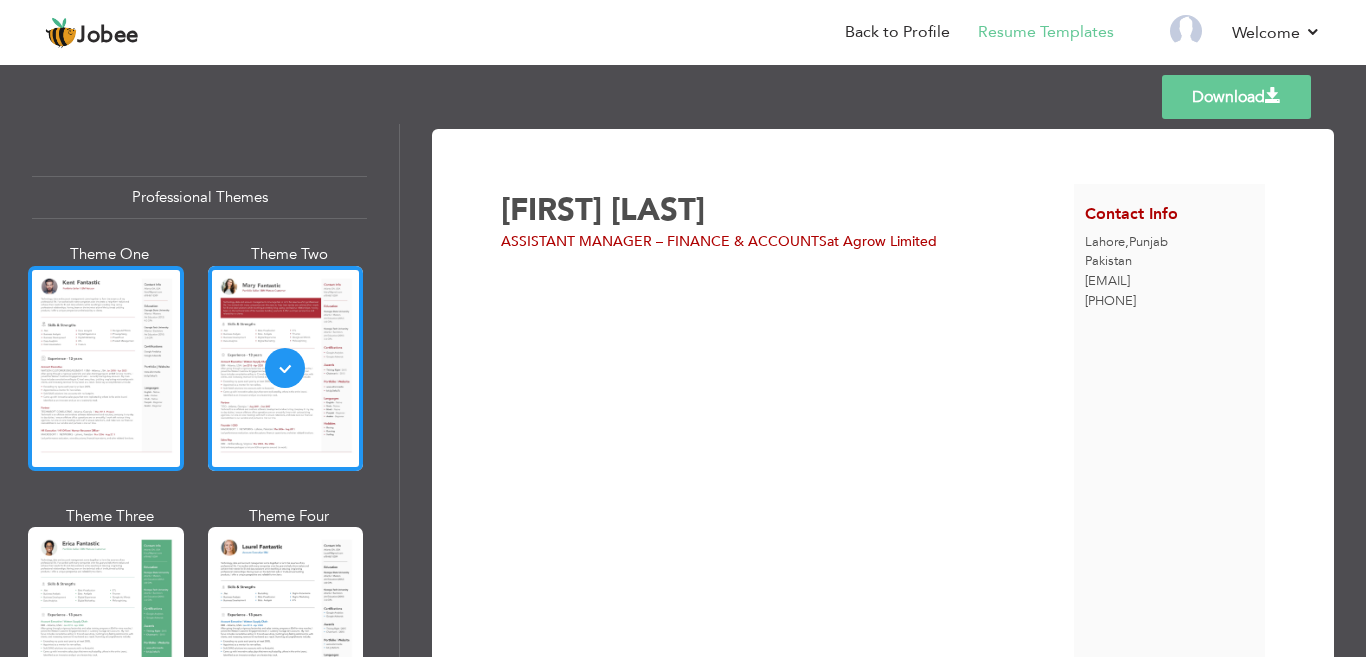click at bounding box center [106, 368] 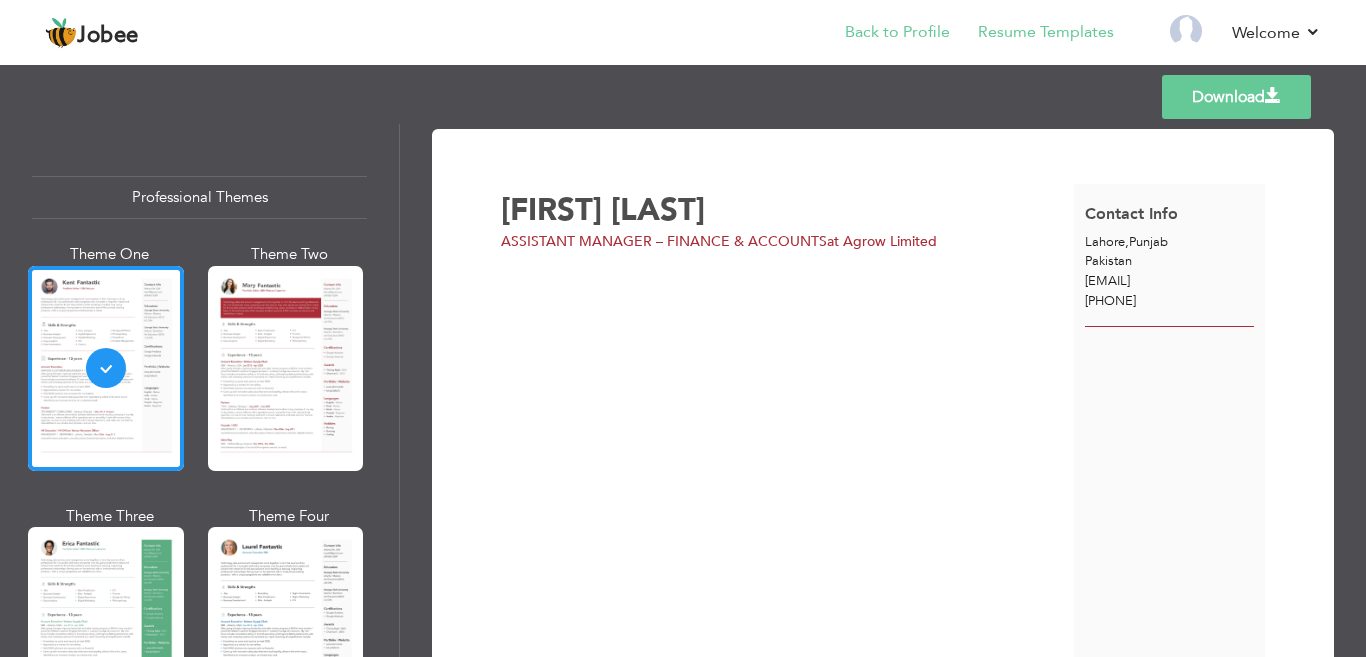 click on "Back to Profile" at bounding box center (883, 34) 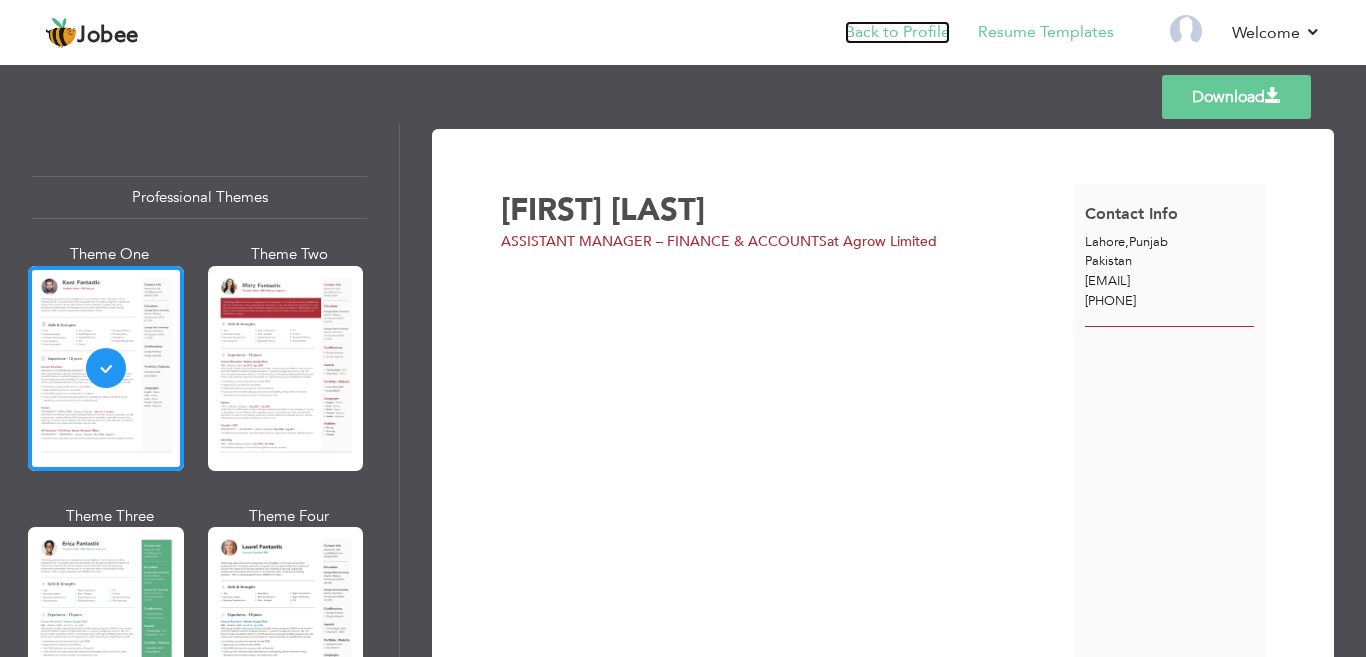 click on "Back to Profile" at bounding box center (897, 32) 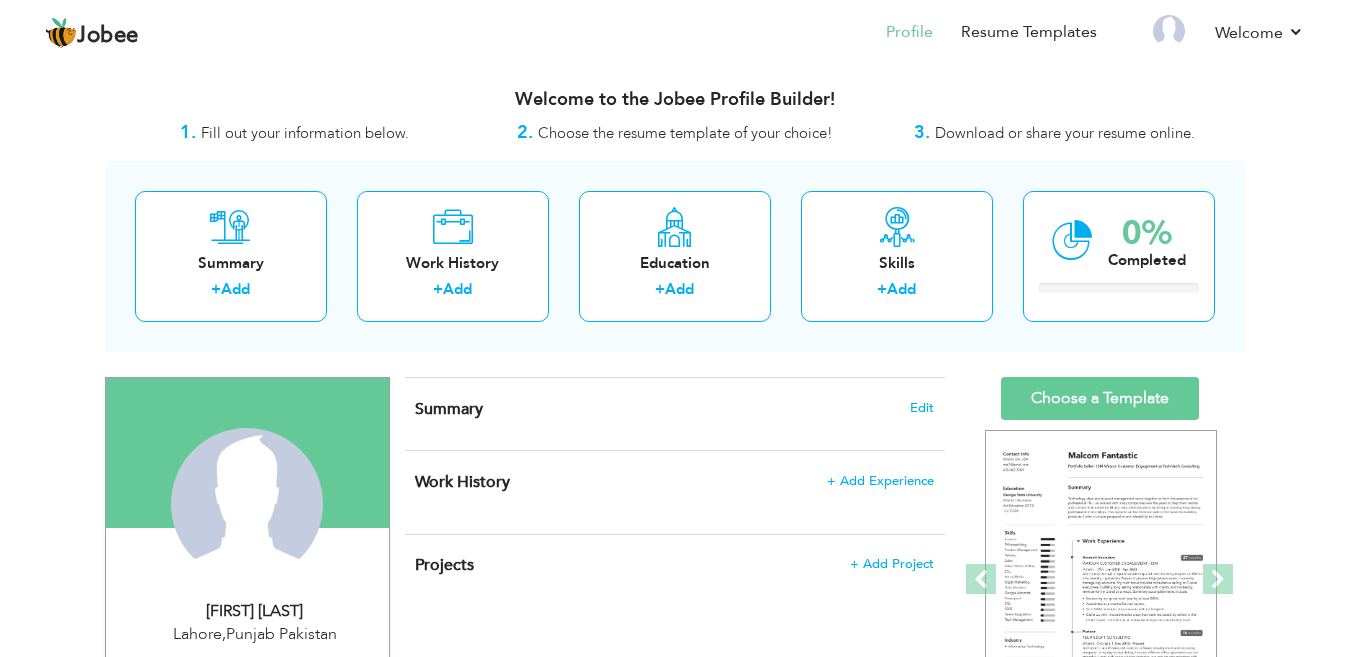 scroll, scrollTop: 0, scrollLeft: 0, axis: both 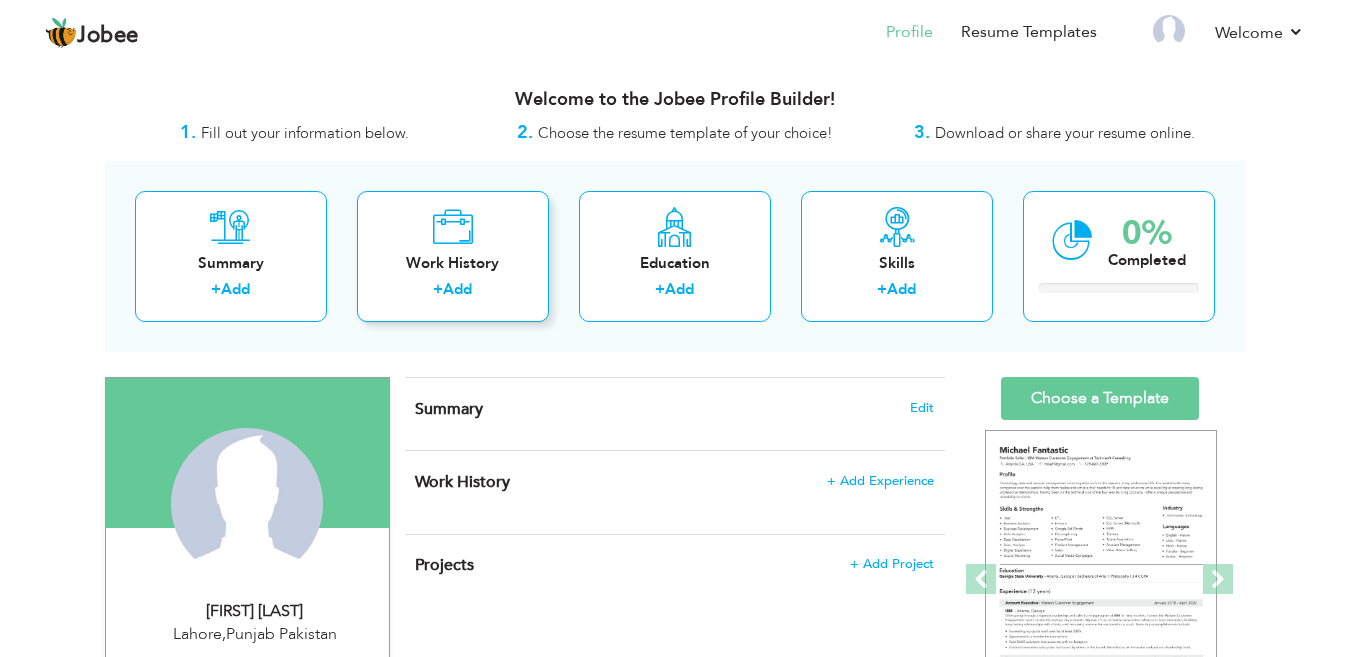 click on "Work History
+  Add" at bounding box center (453, 256) 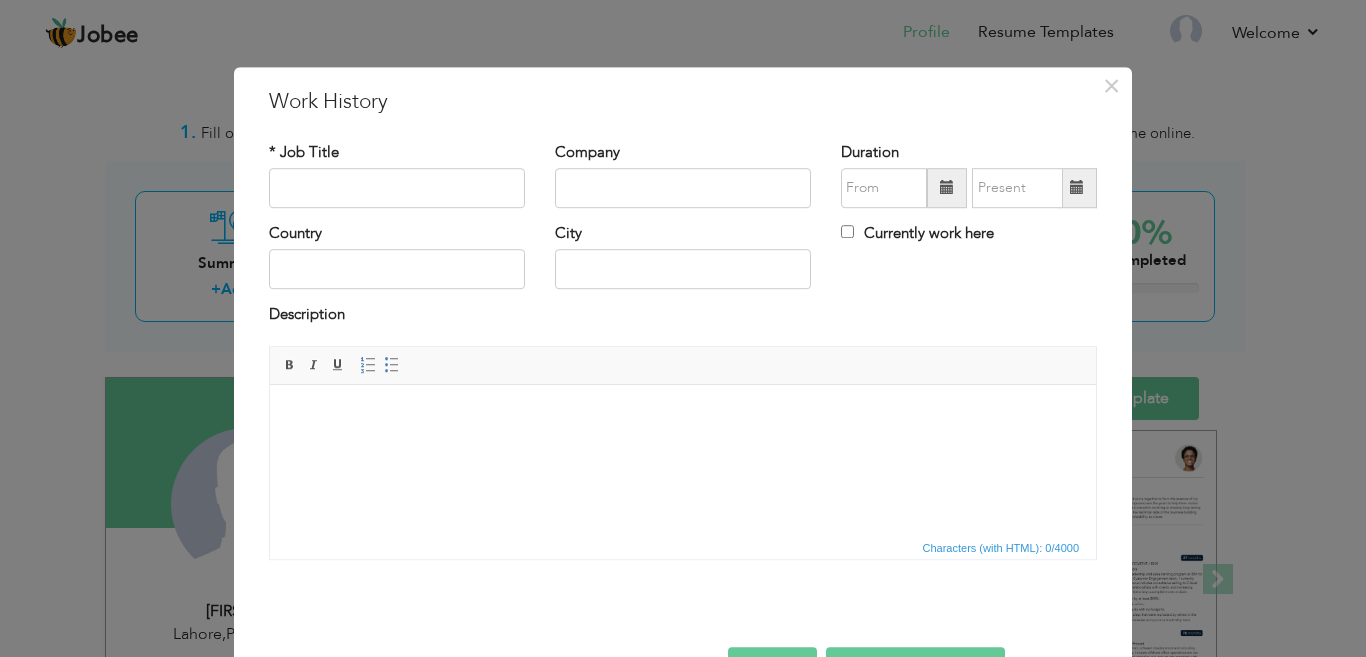 click at bounding box center (683, 414) 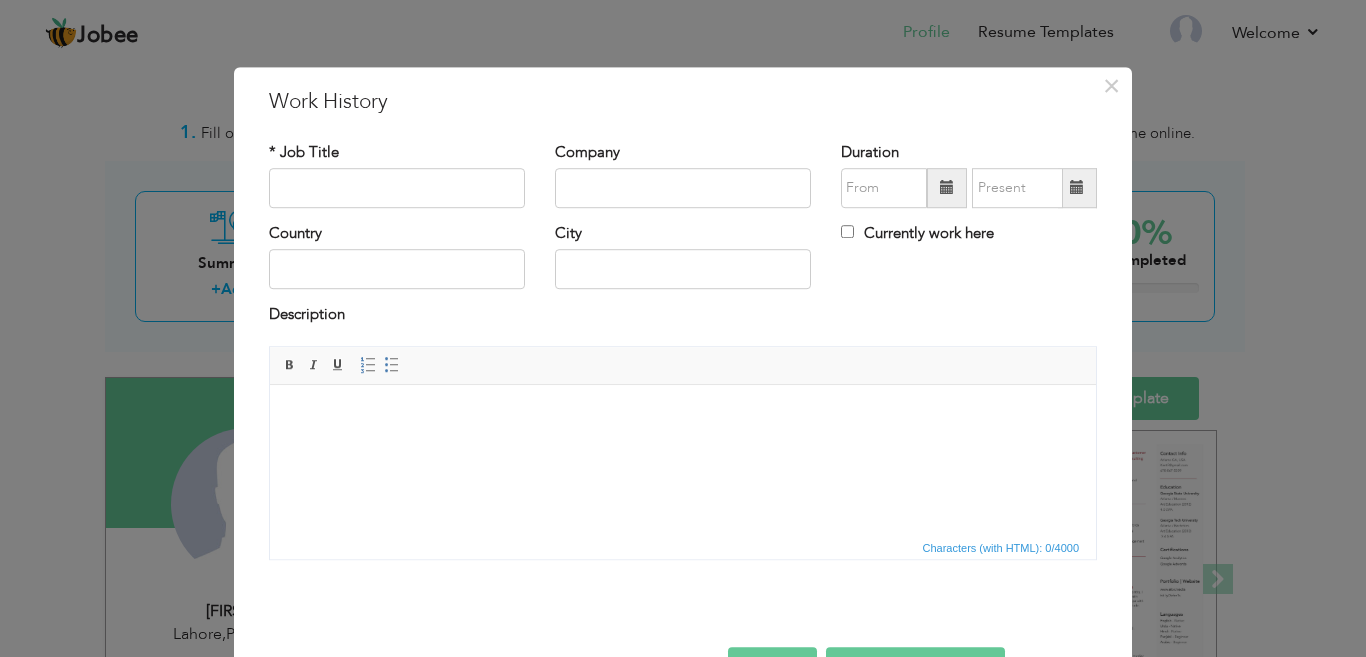 drag, startPoint x: 492, startPoint y: 402, endPoint x: 365, endPoint y: 418, distance: 128.0039 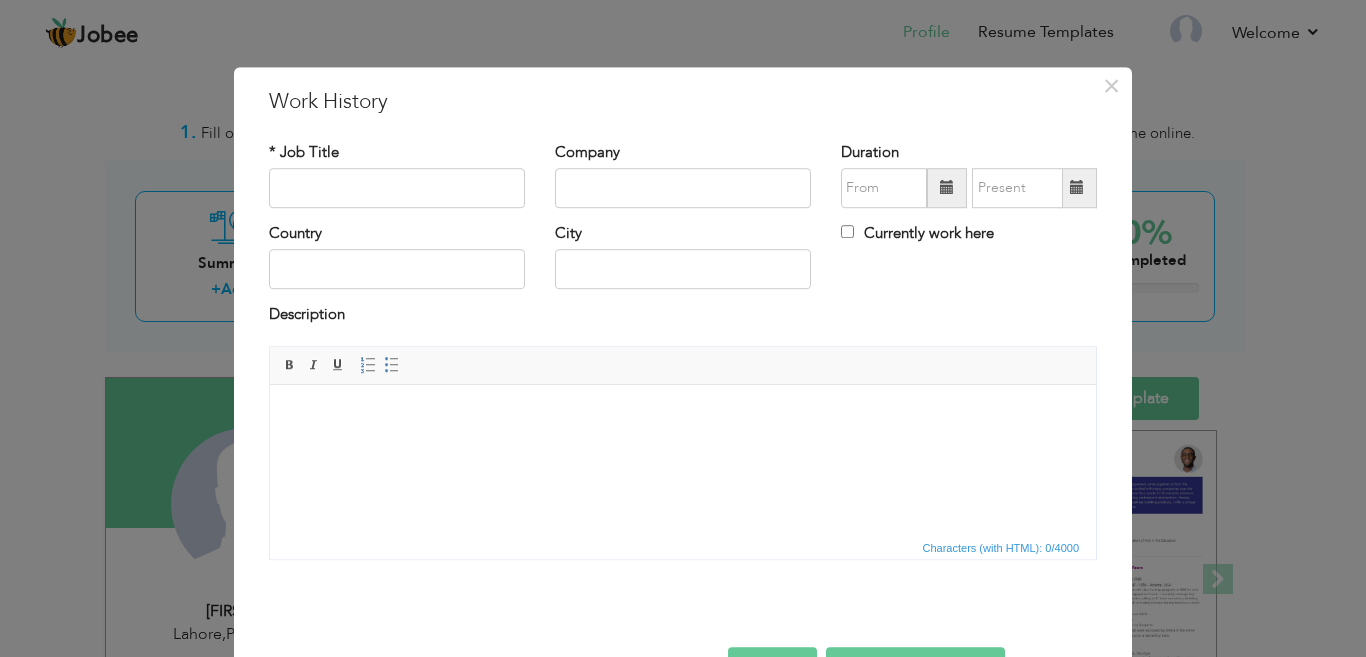 click at bounding box center [683, 414] 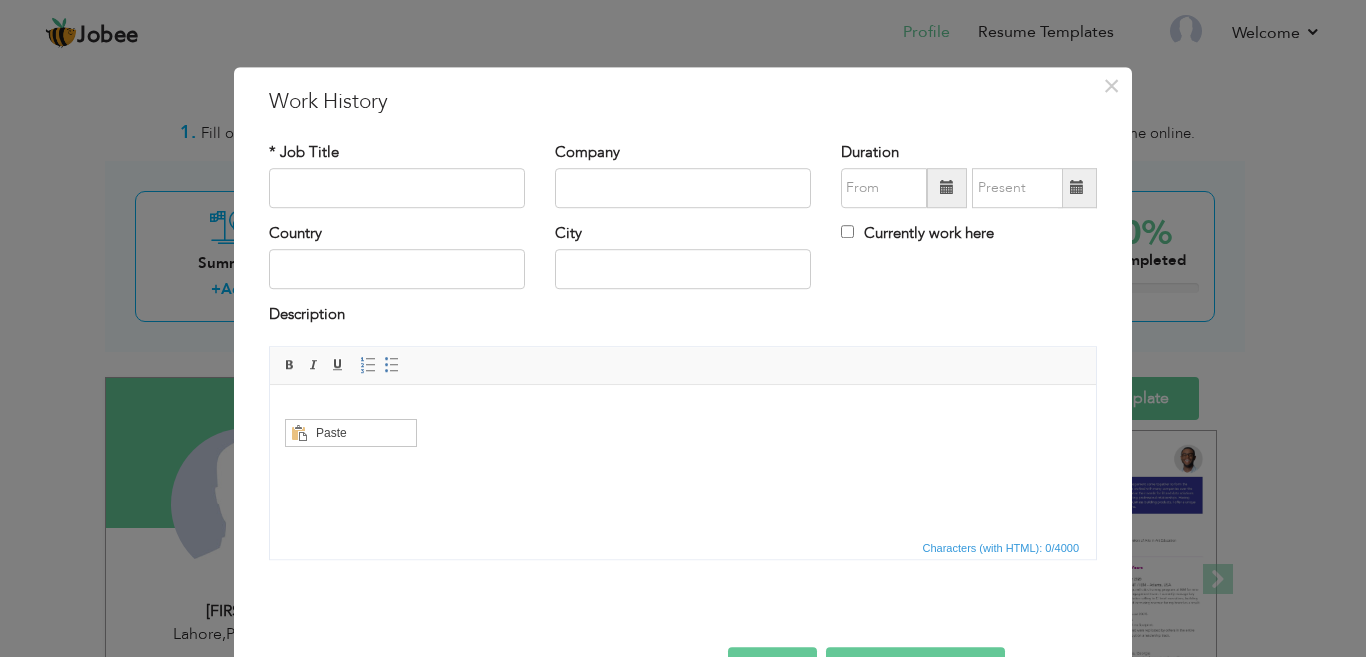 scroll, scrollTop: 0, scrollLeft: 0, axis: both 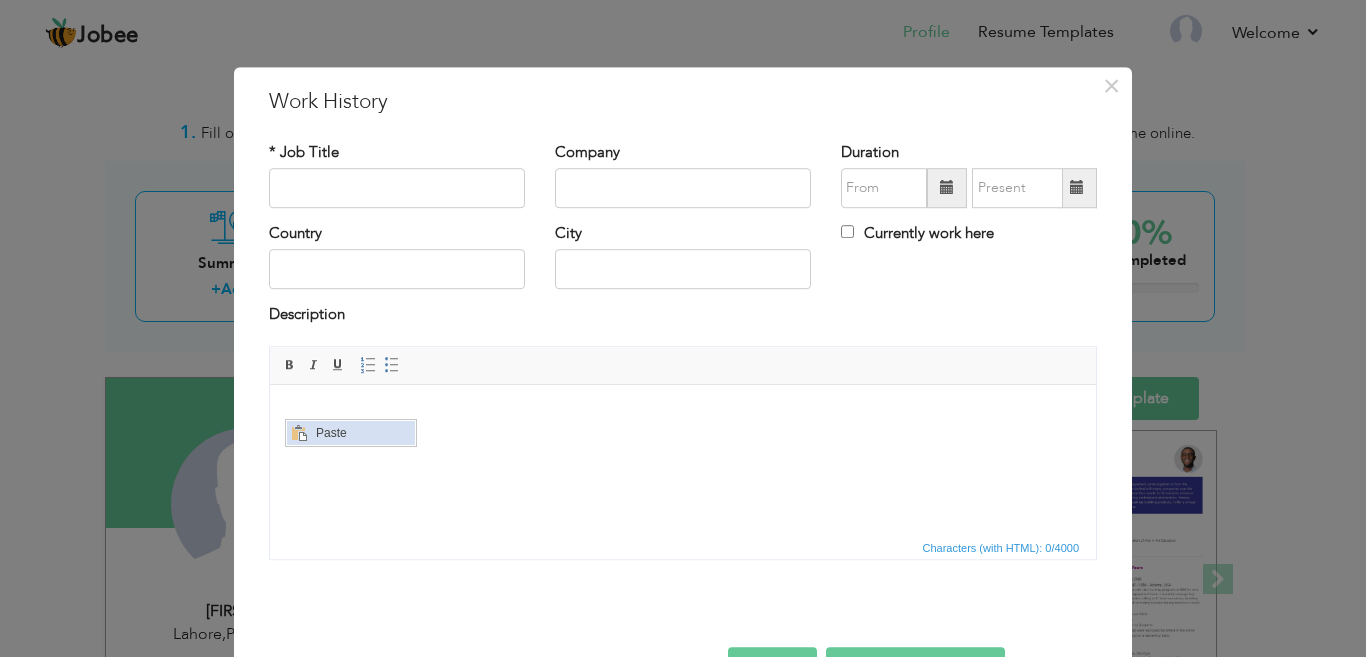 click at bounding box center (298, 432) 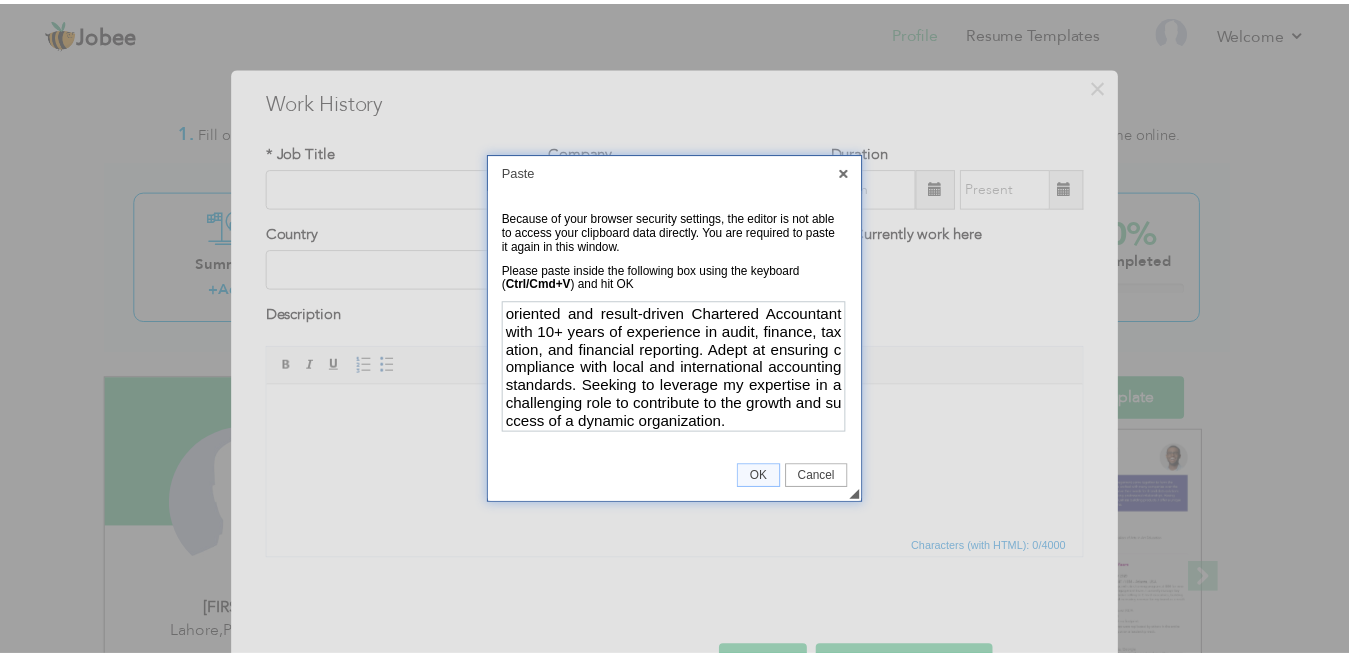 scroll, scrollTop: 0, scrollLeft: 0, axis: both 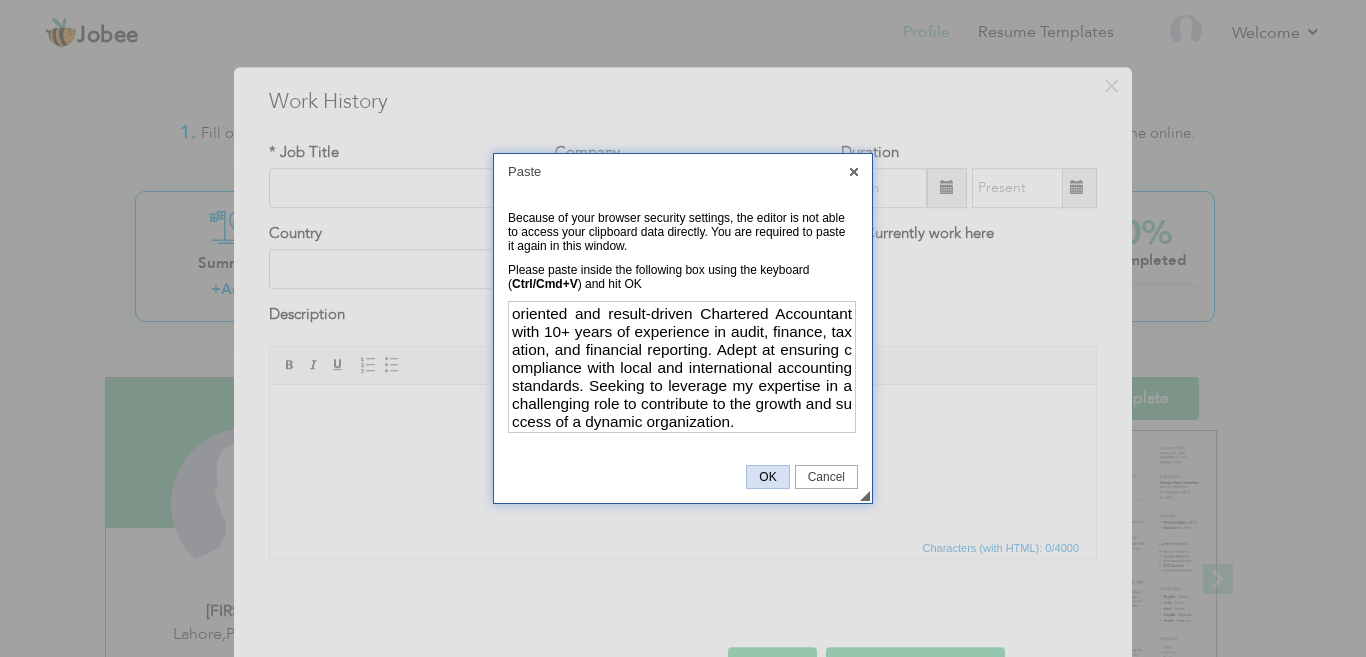 click on "OK" at bounding box center (767, 477) 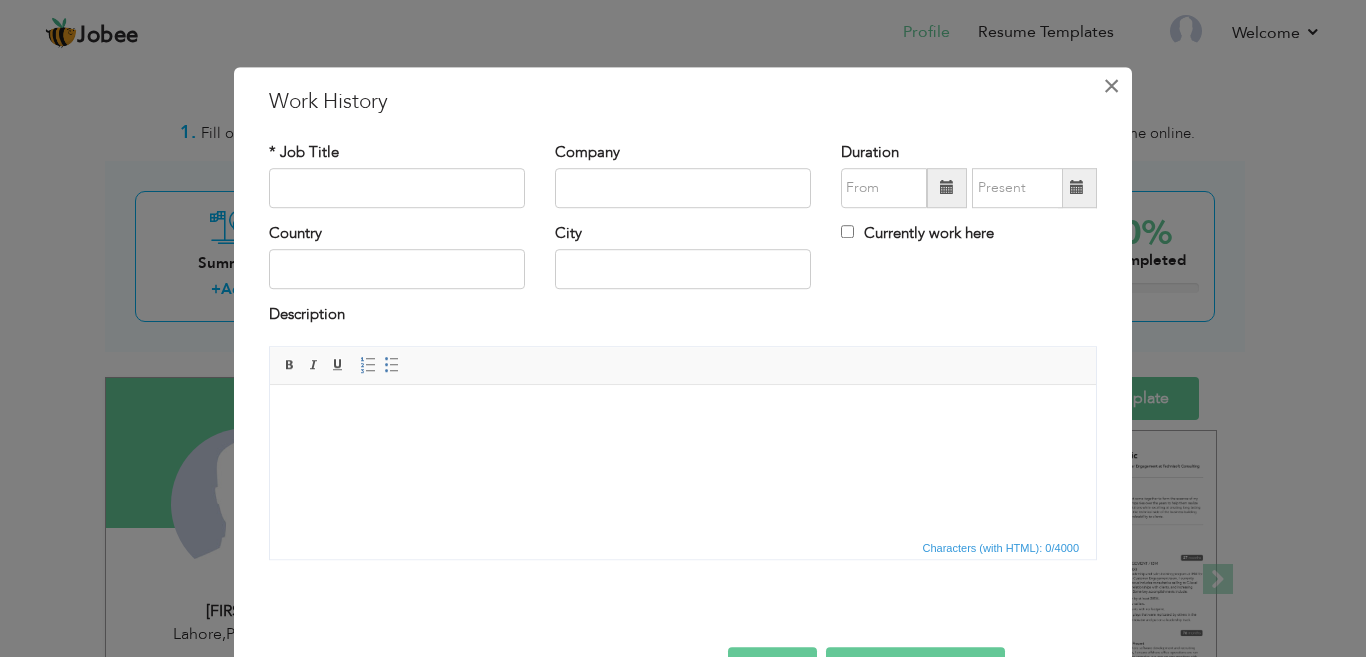 click on "×" at bounding box center (1111, 86) 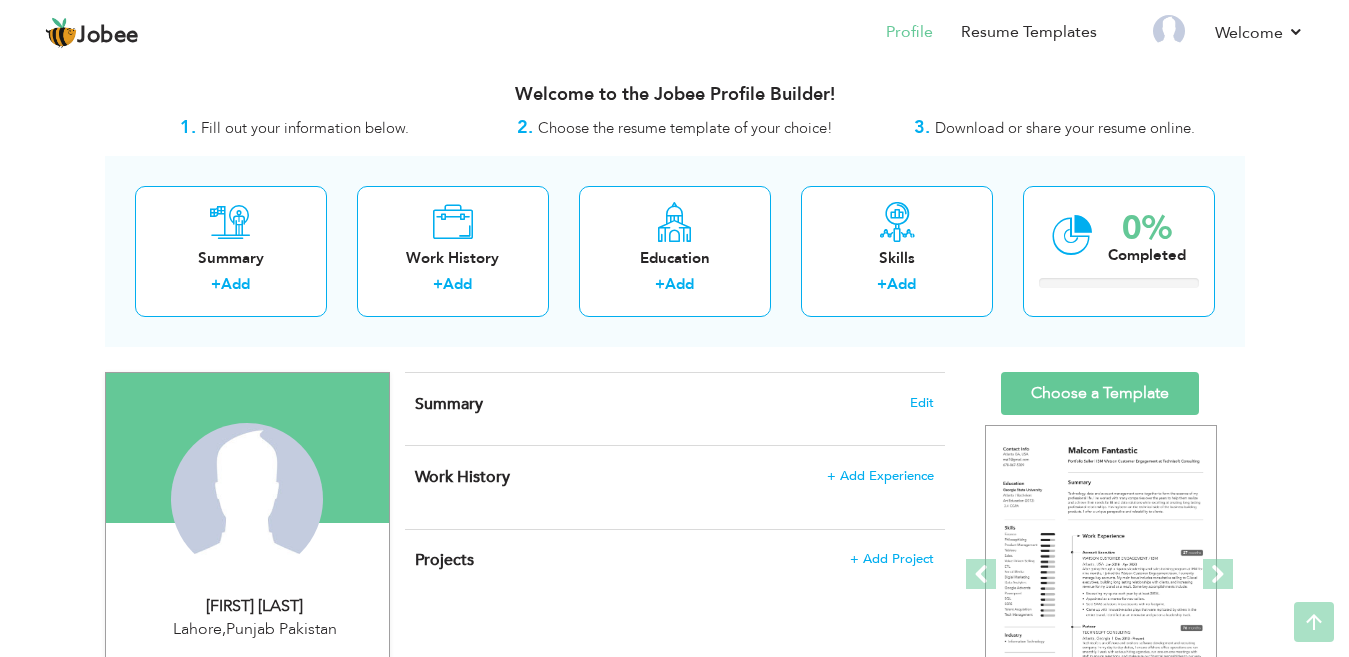 scroll, scrollTop: 0, scrollLeft: 0, axis: both 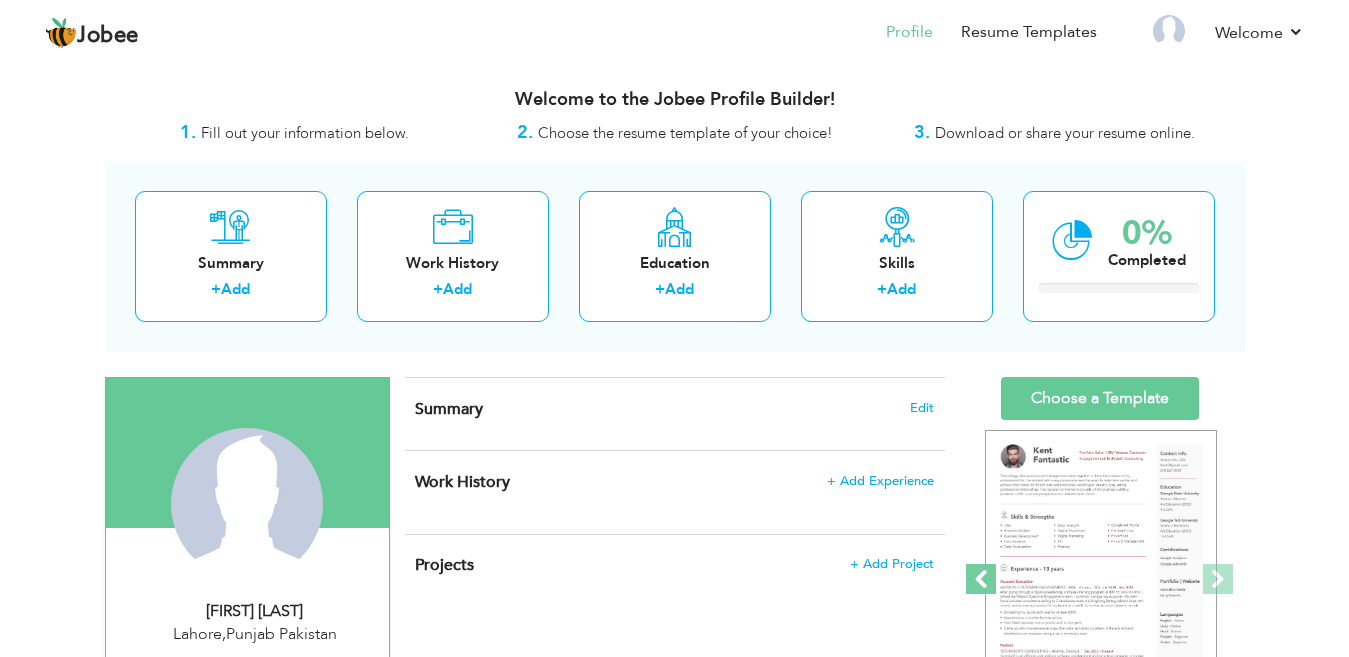 click at bounding box center (981, 579) 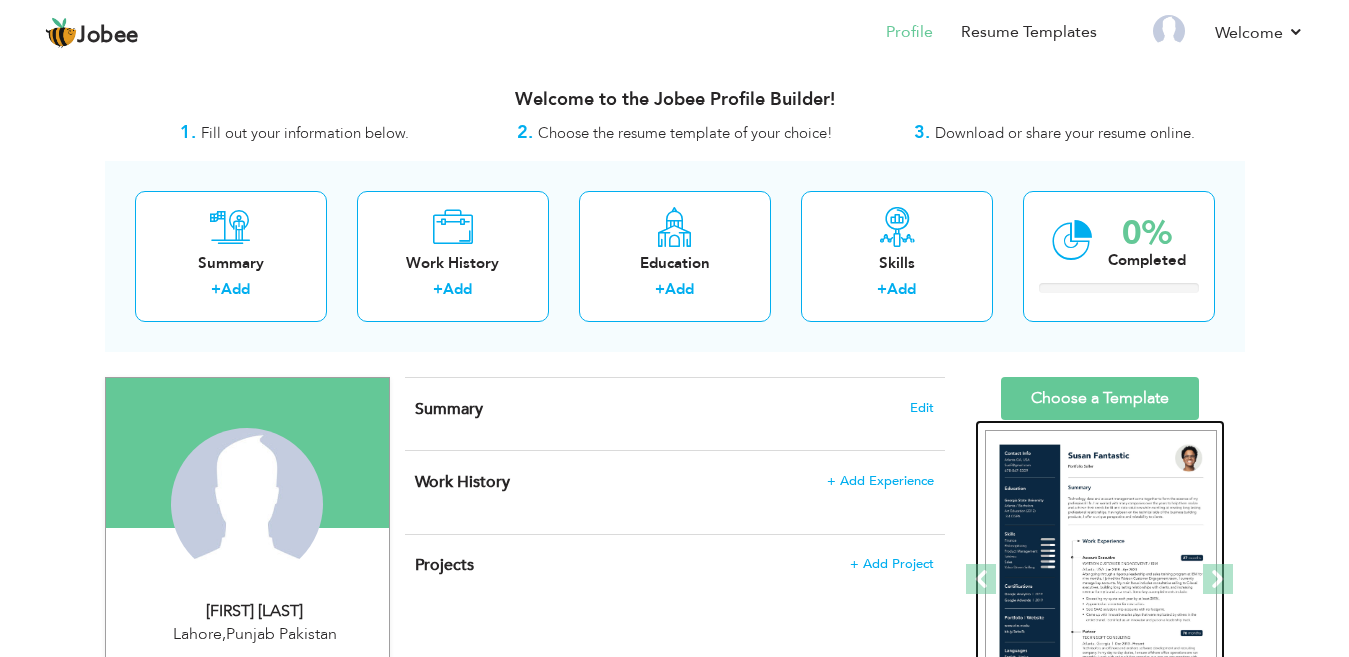 click at bounding box center (1101, 580) 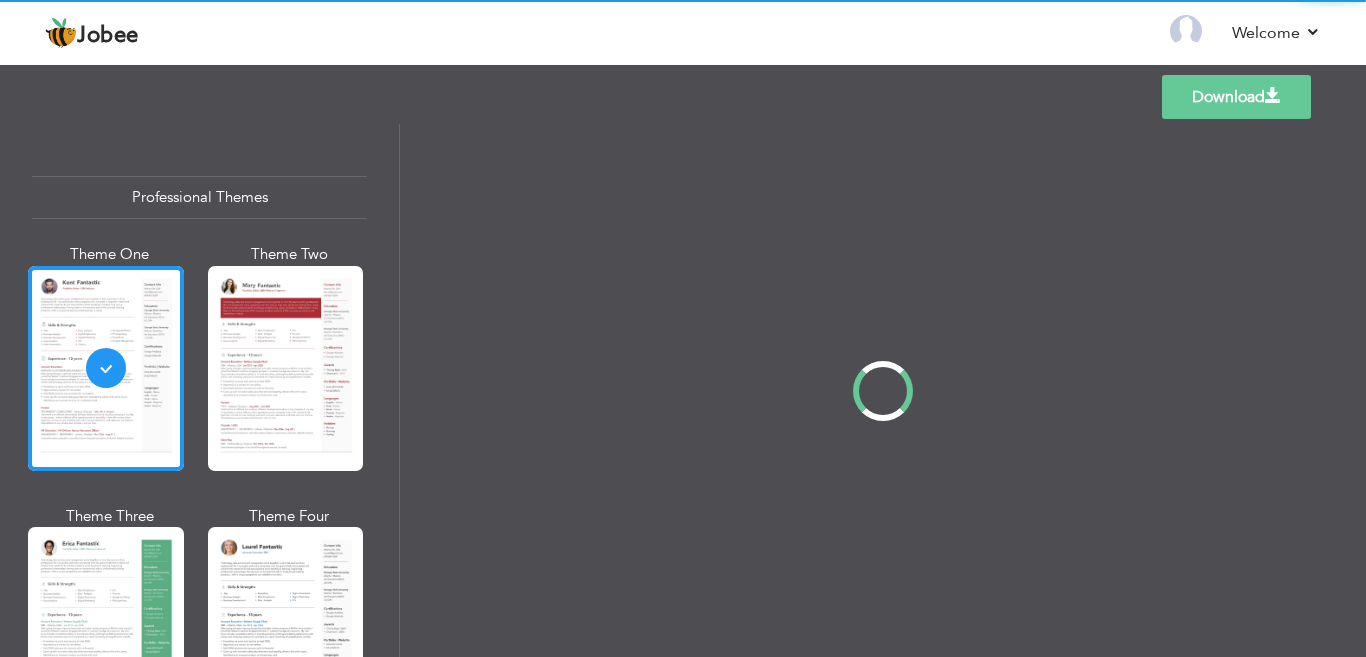 scroll, scrollTop: 0, scrollLeft: 0, axis: both 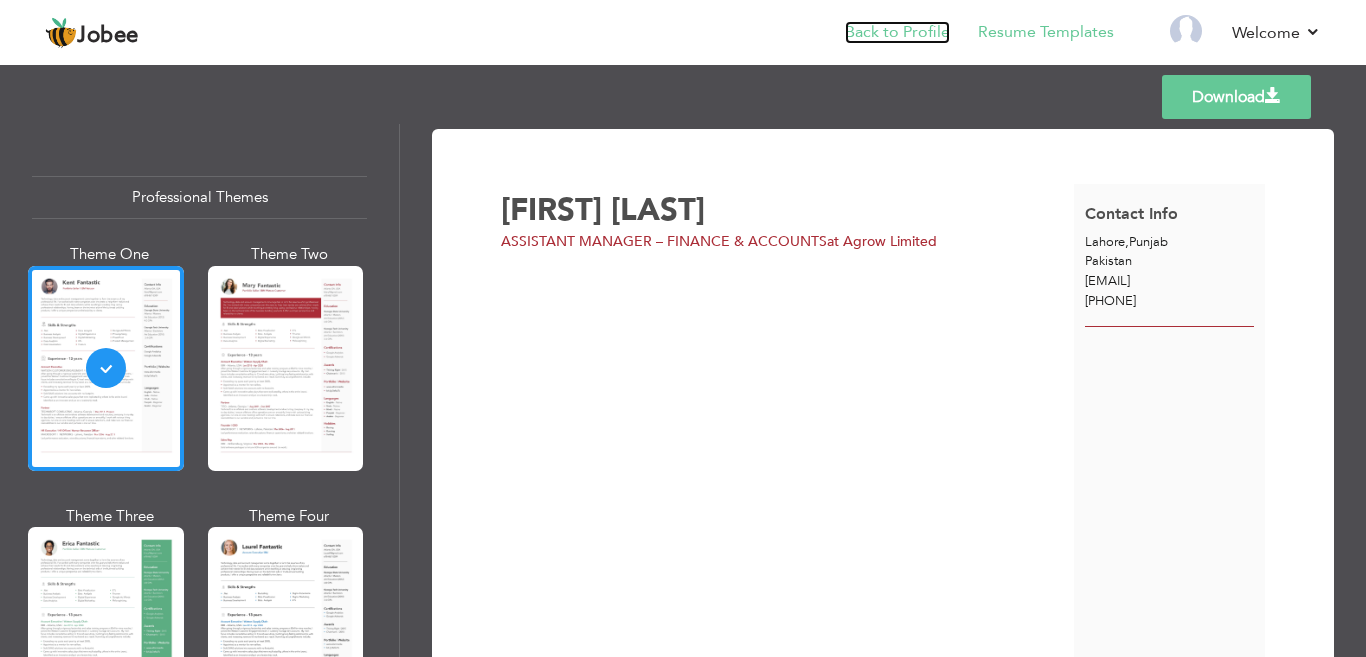 click on "Back to Profile" at bounding box center (897, 32) 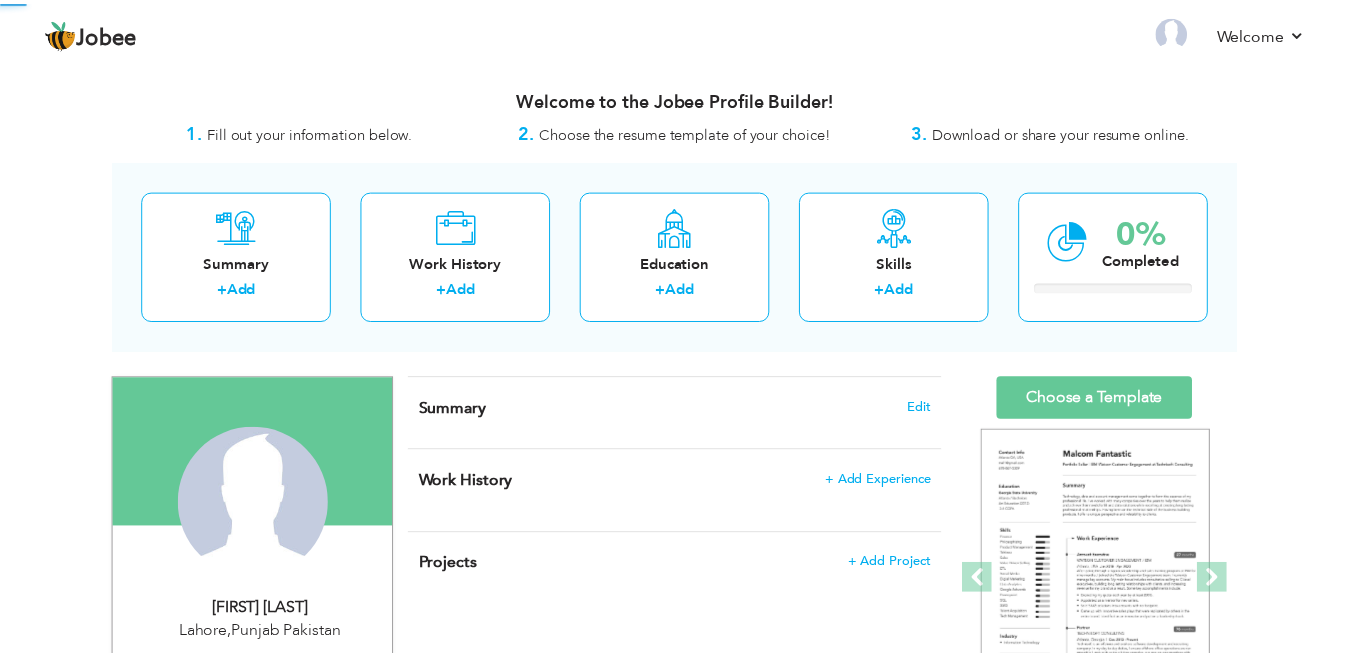 scroll, scrollTop: 0, scrollLeft: 0, axis: both 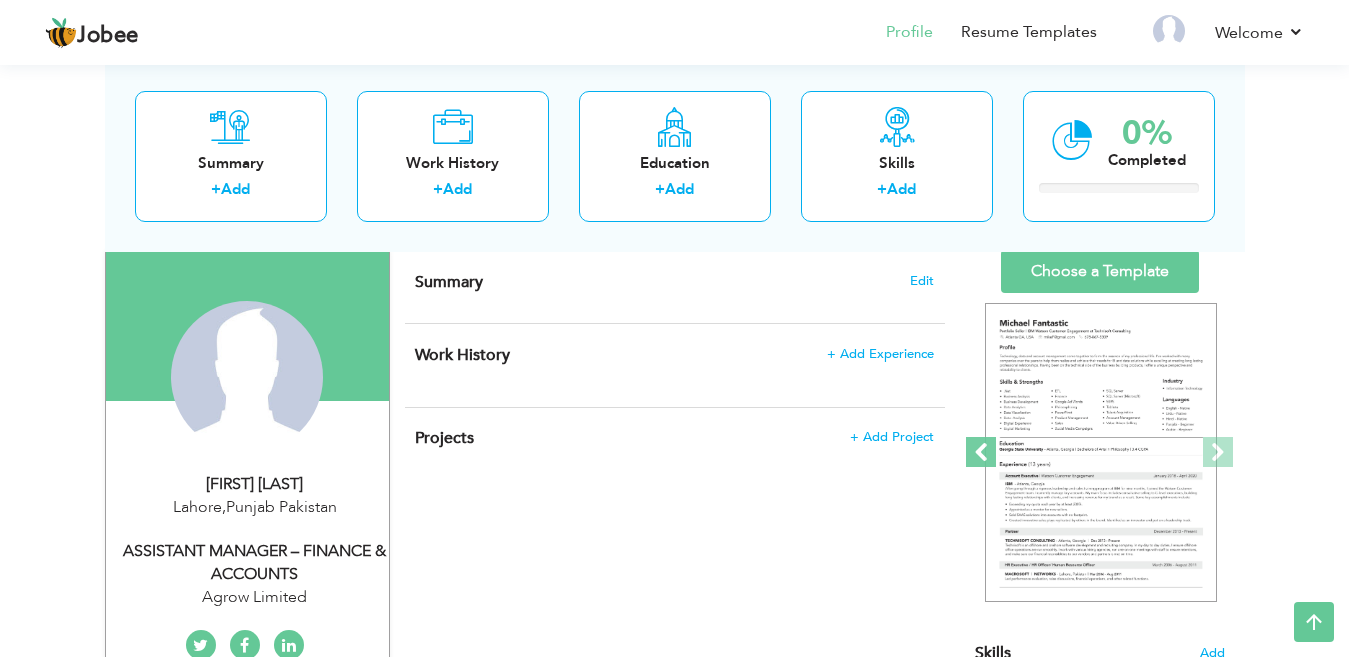 click at bounding box center [981, 452] 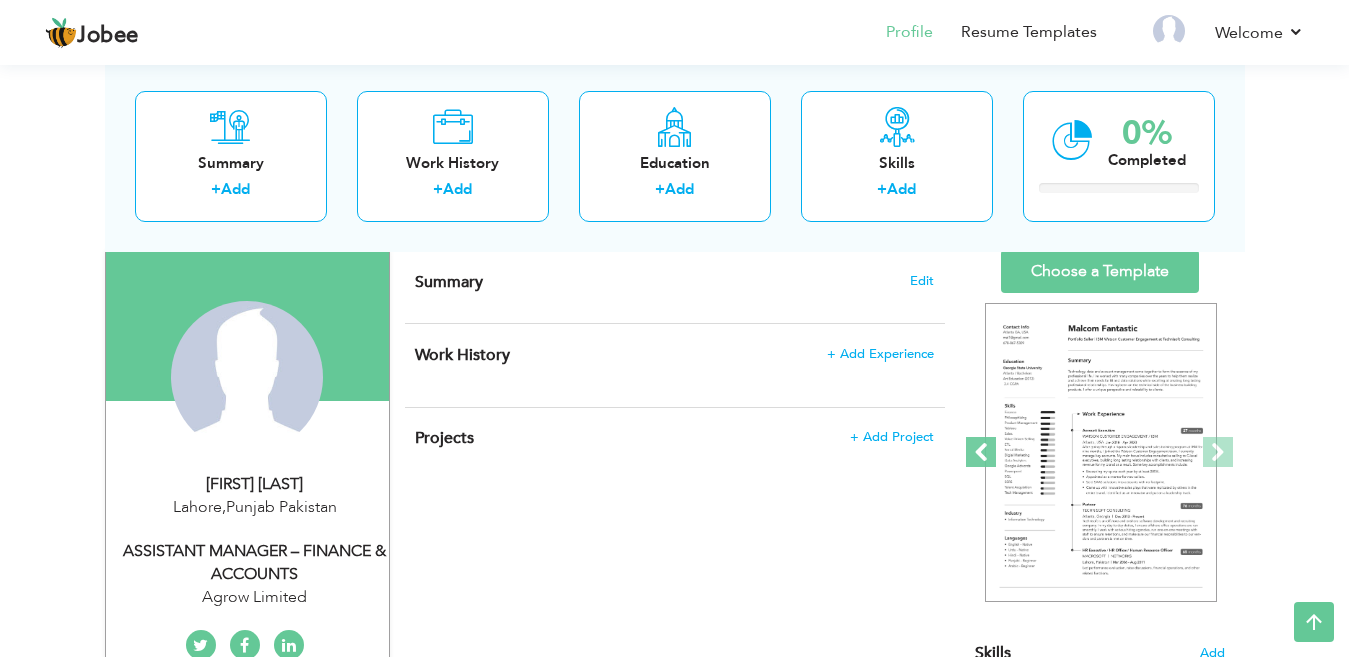 click at bounding box center (981, 452) 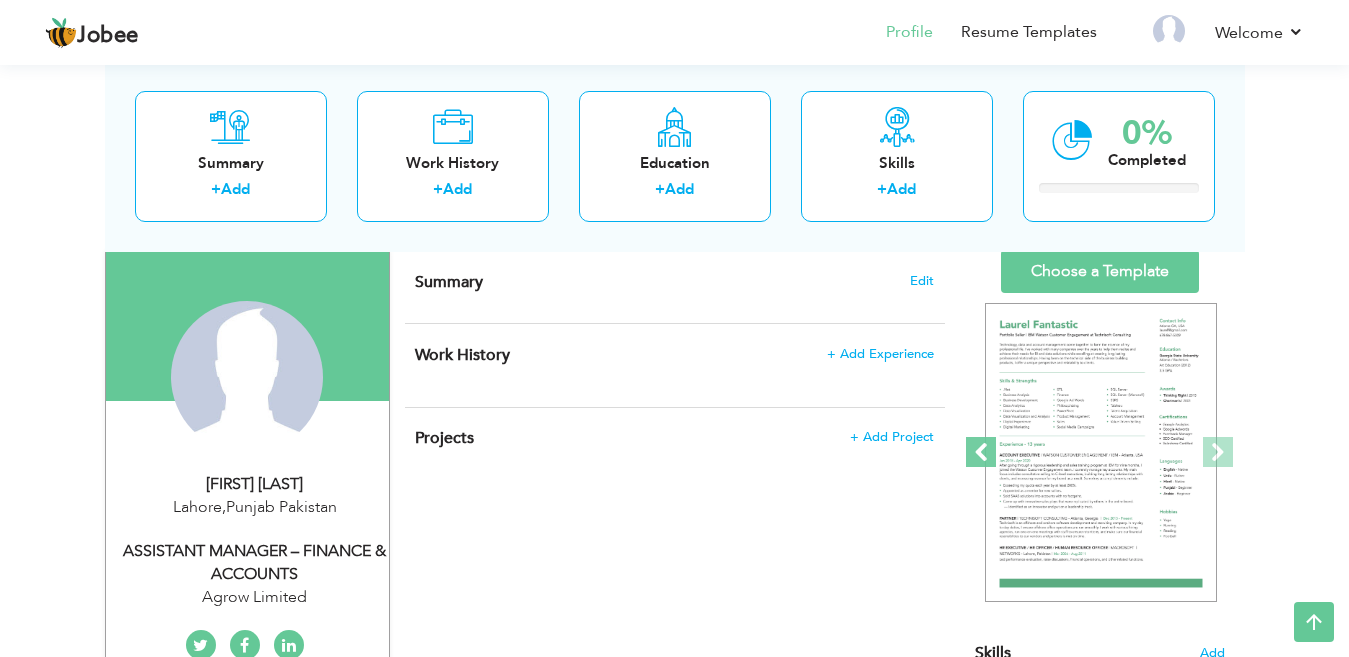 click at bounding box center (981, 452) 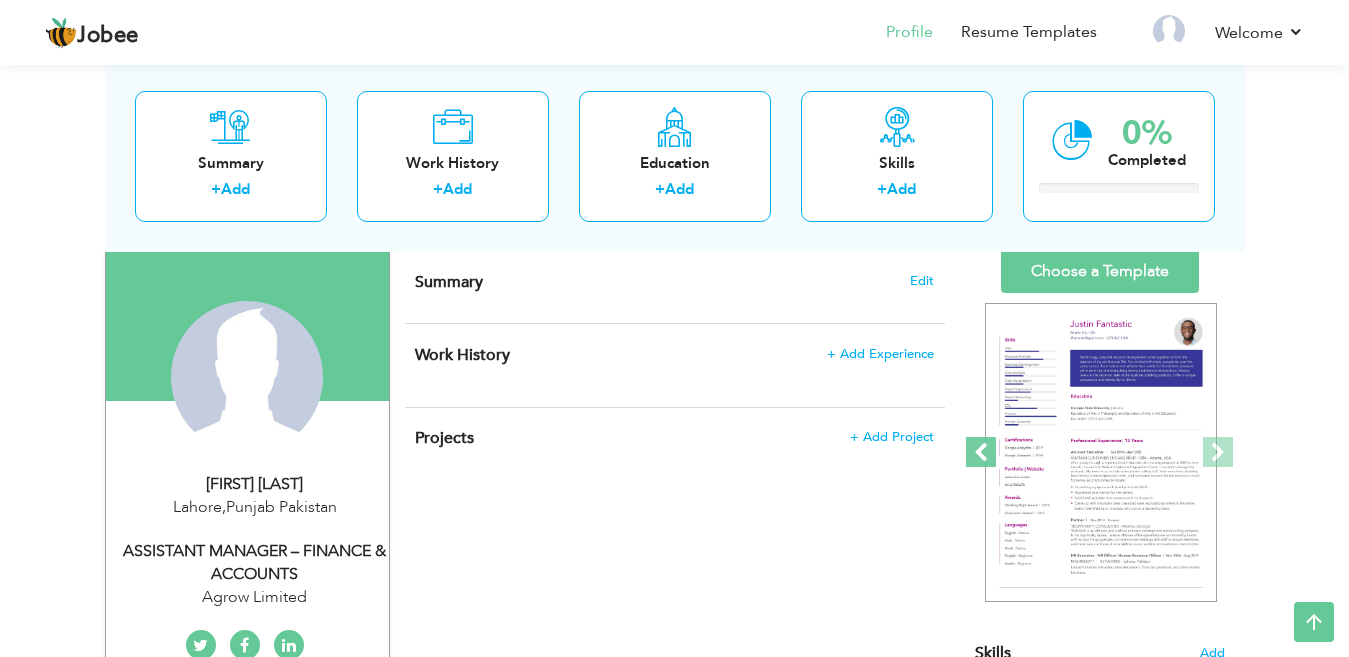 click at bounding box center [981, 452] 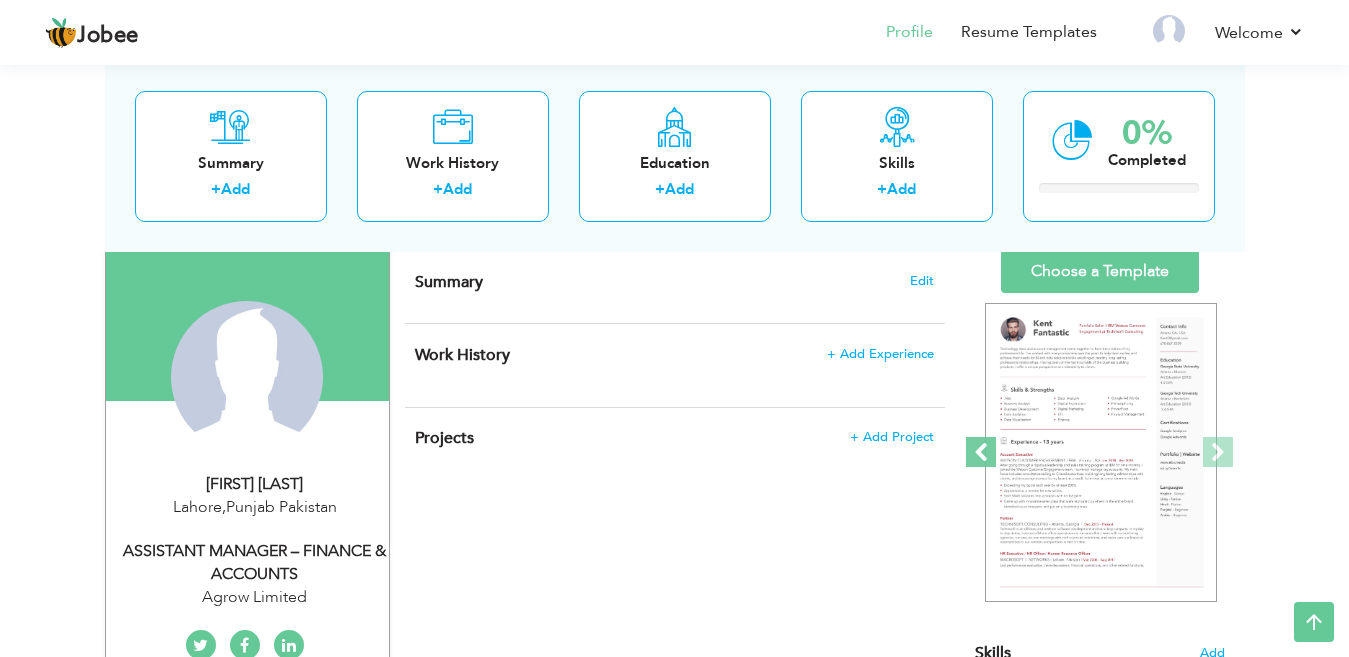click at bounding box center (981, 452) 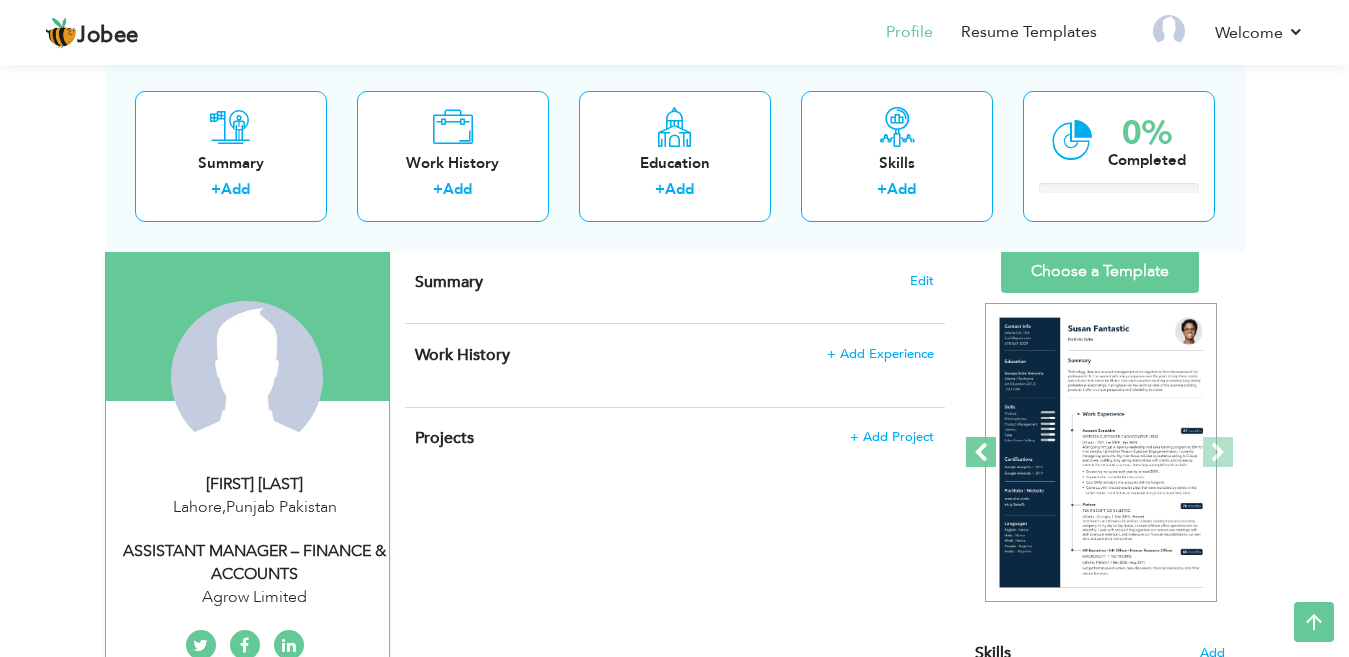 click at bounding box center (981, 452) 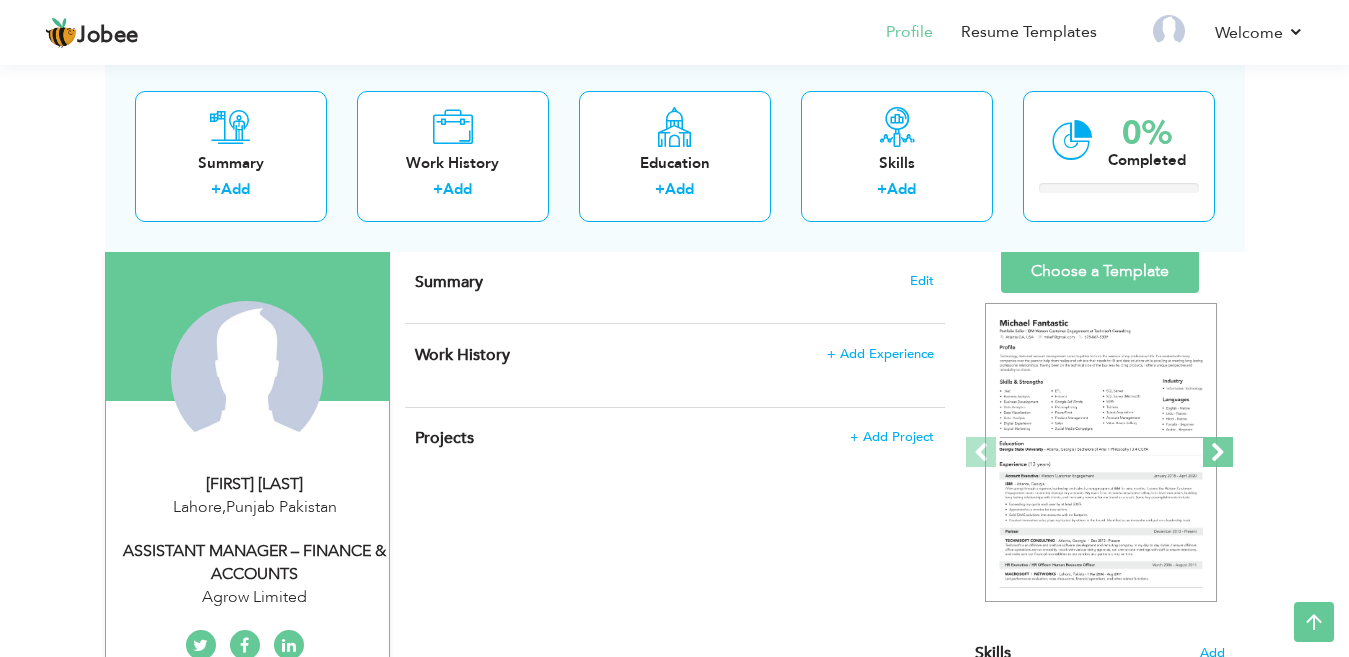 click at bounding box center (1218, 452) 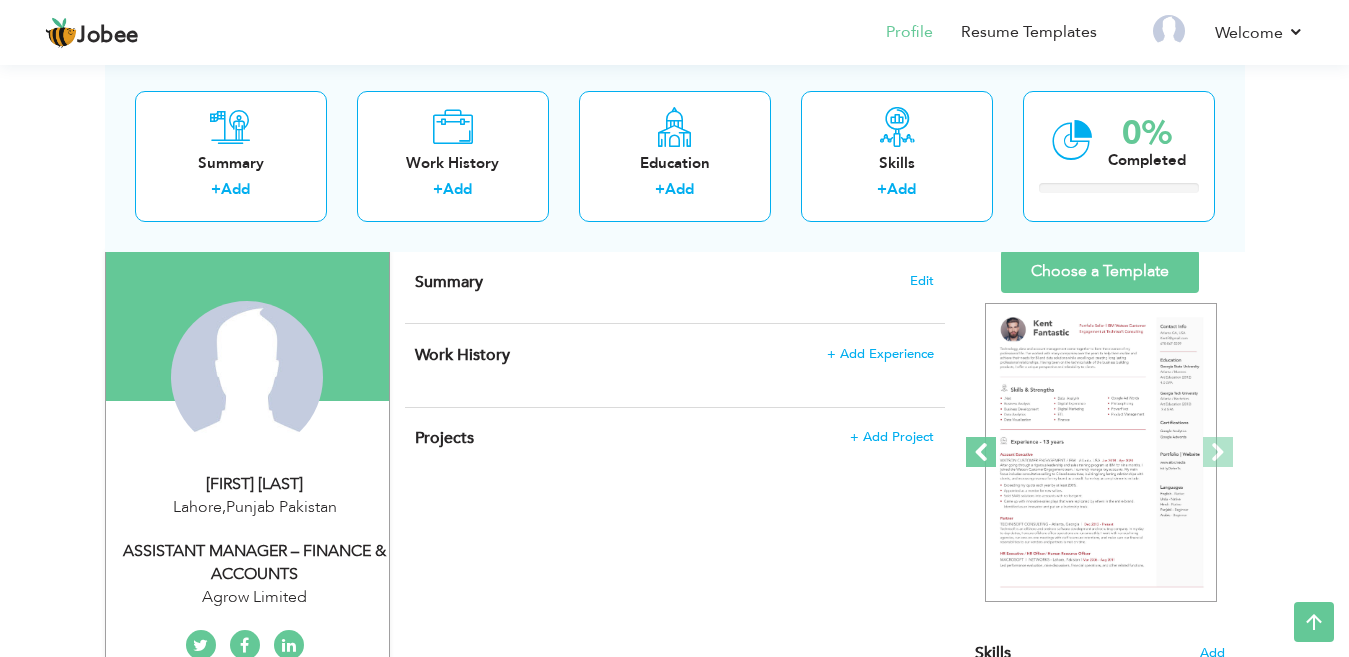 click at bounding box center (981, 452) 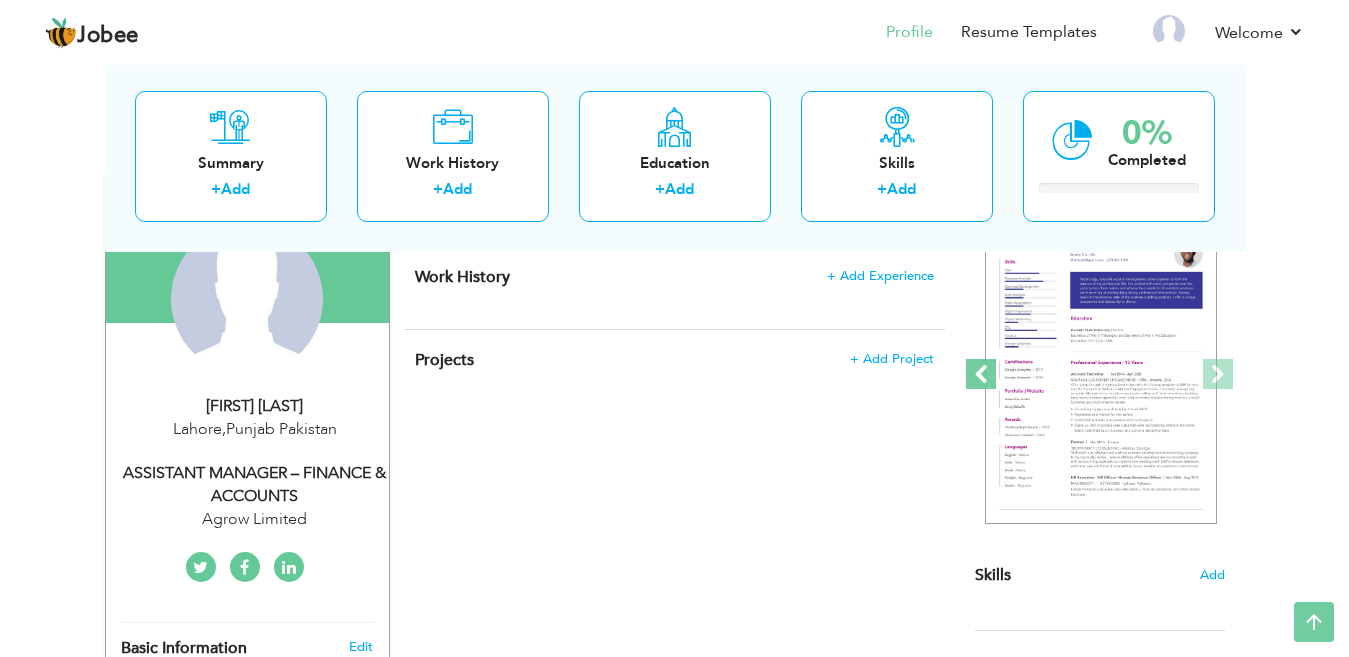scroll, scrollTop: 0, scrollLeft: 0, axis: both 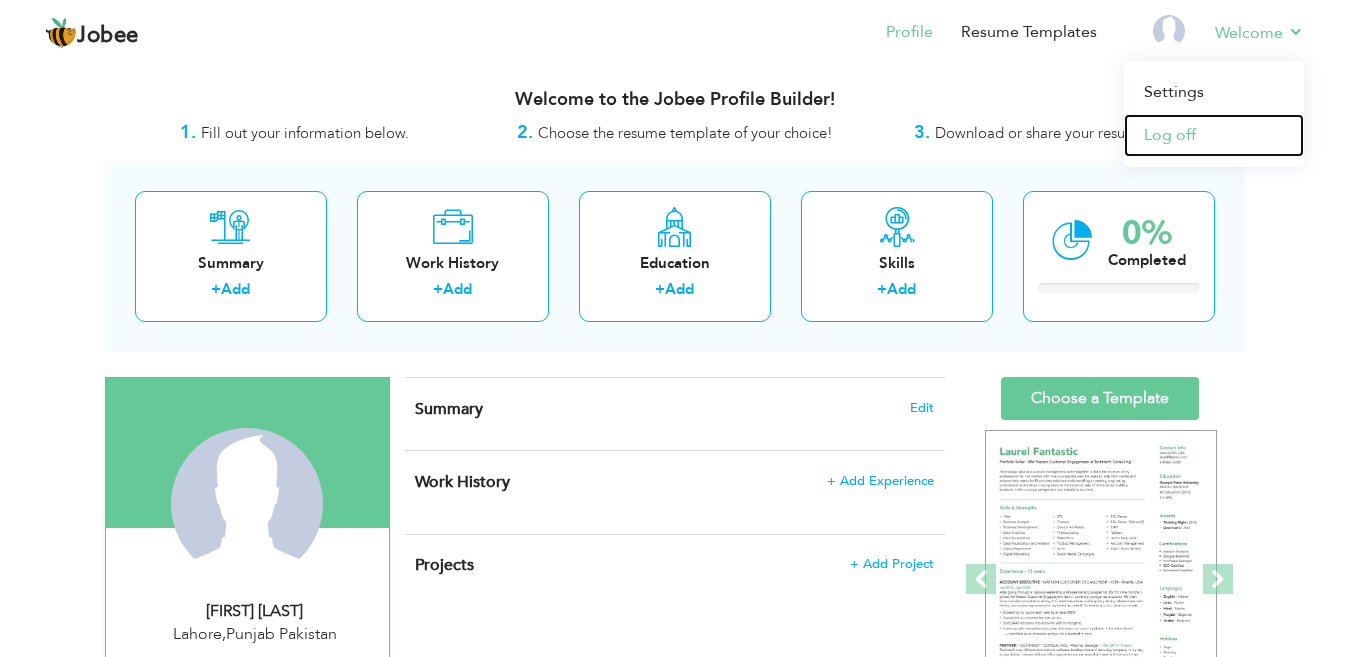 click on "Log off" at bounding box center (1214, 135) 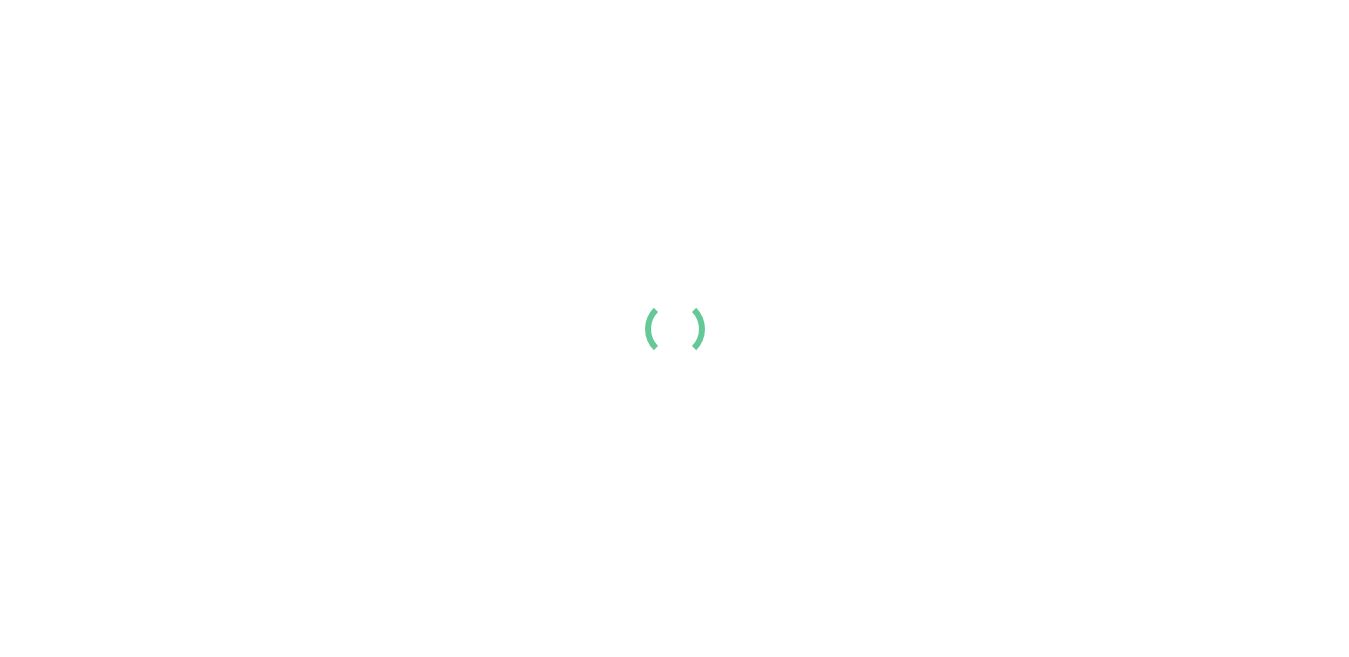 scroll, scrollTop: 0, scrollLeft: 0, axis: both 